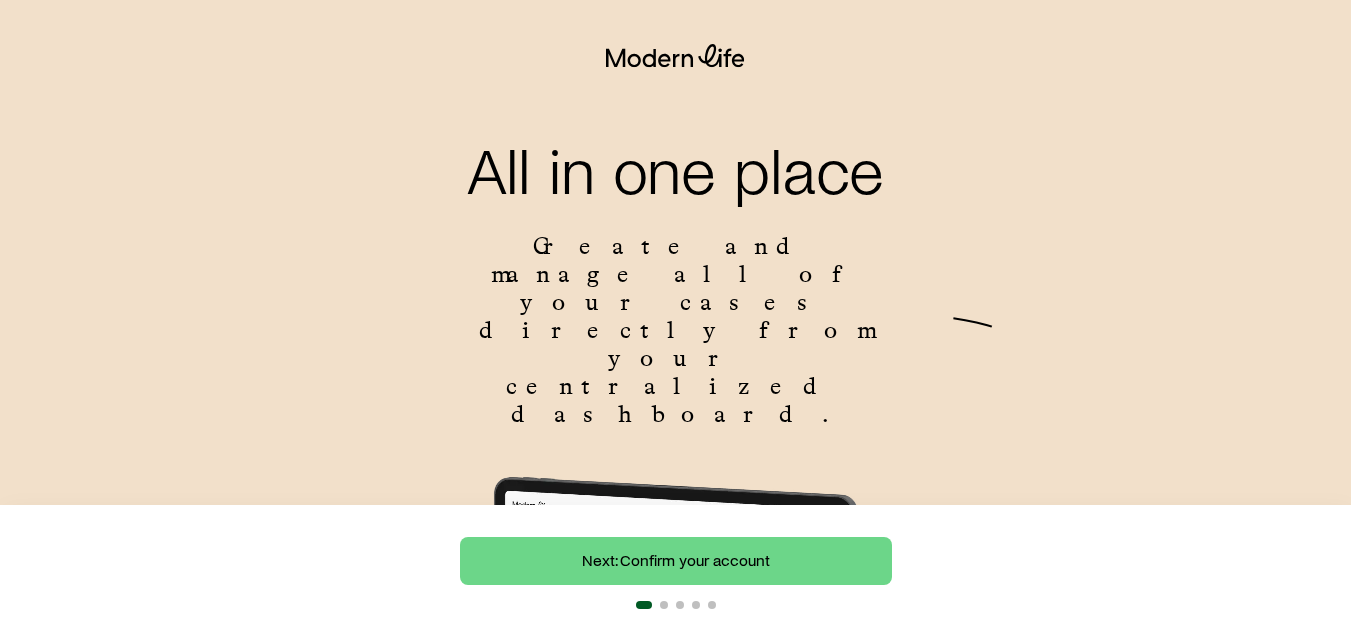 scroll, scrollTop: 0, scrollLeft: 0, axis: both 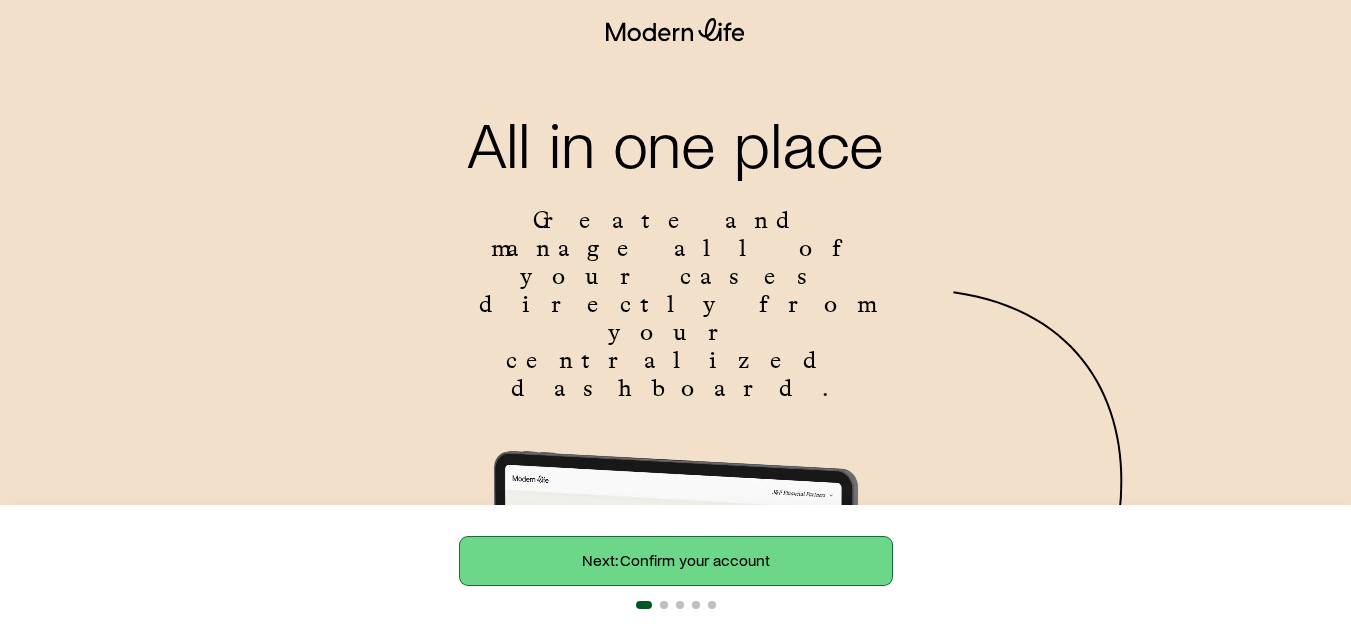 click on "Next: Confirm your account" at bounding box center [676, 561] 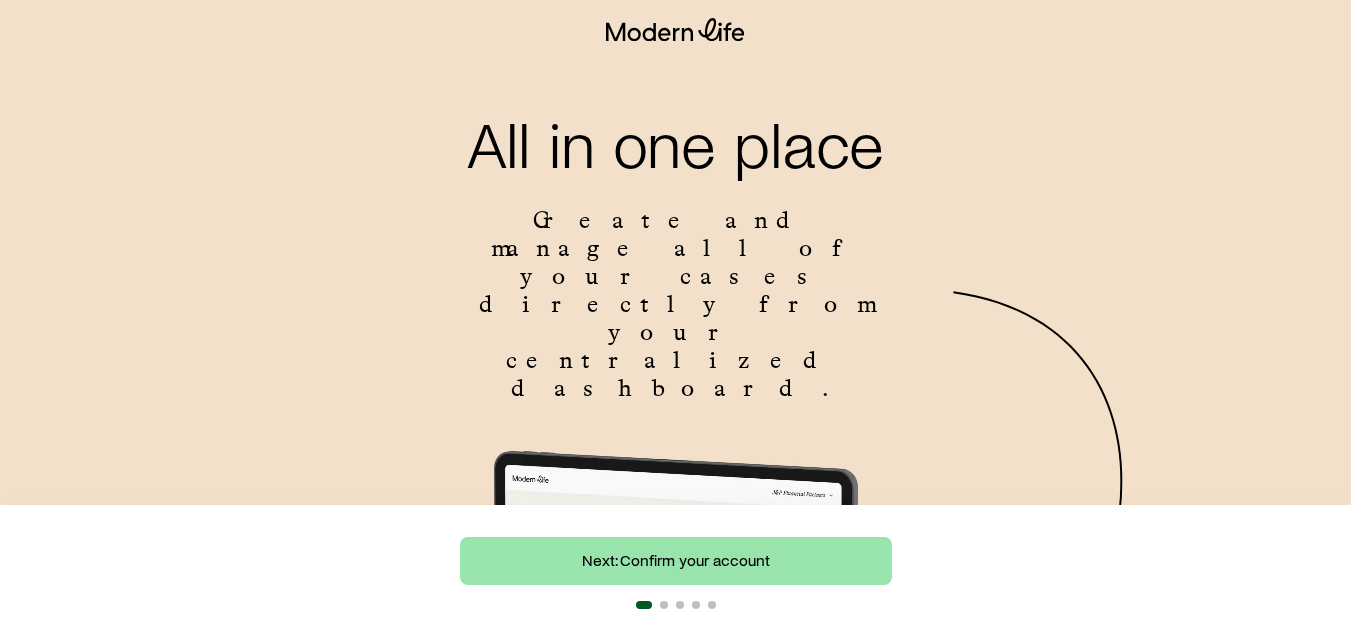 scroll, scrollTop: 0, scrollLeft: 0, axis: both 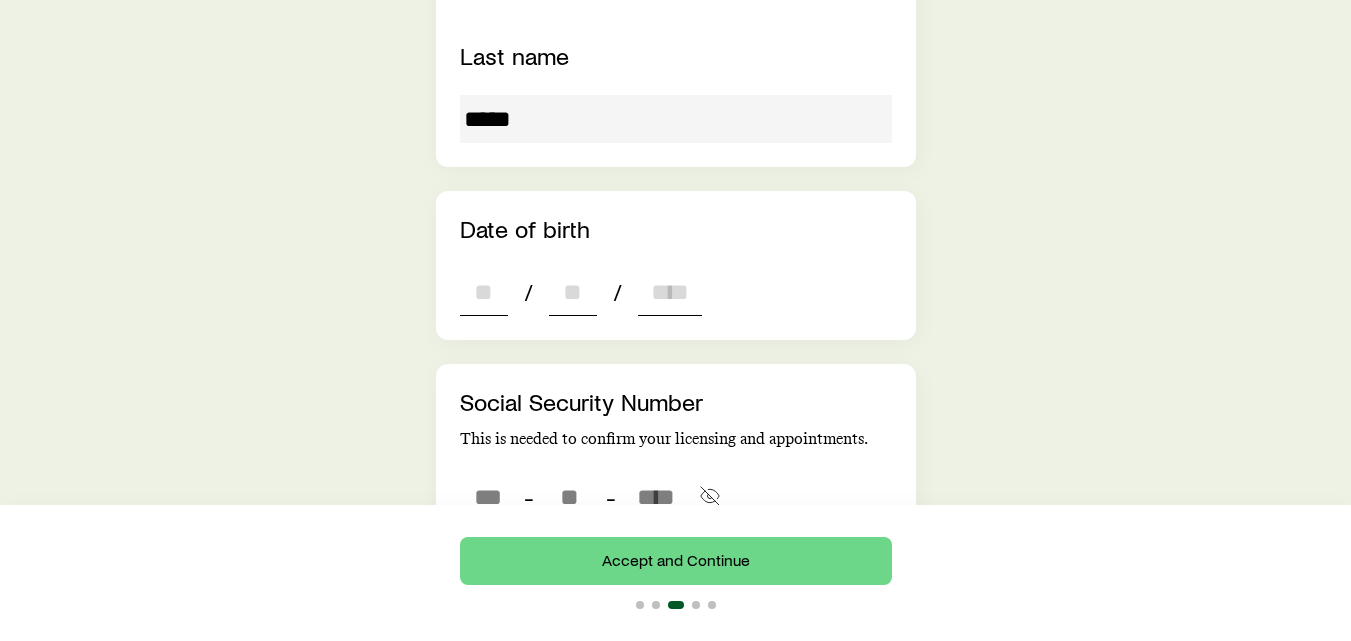 click at bounding box center [484, 292] 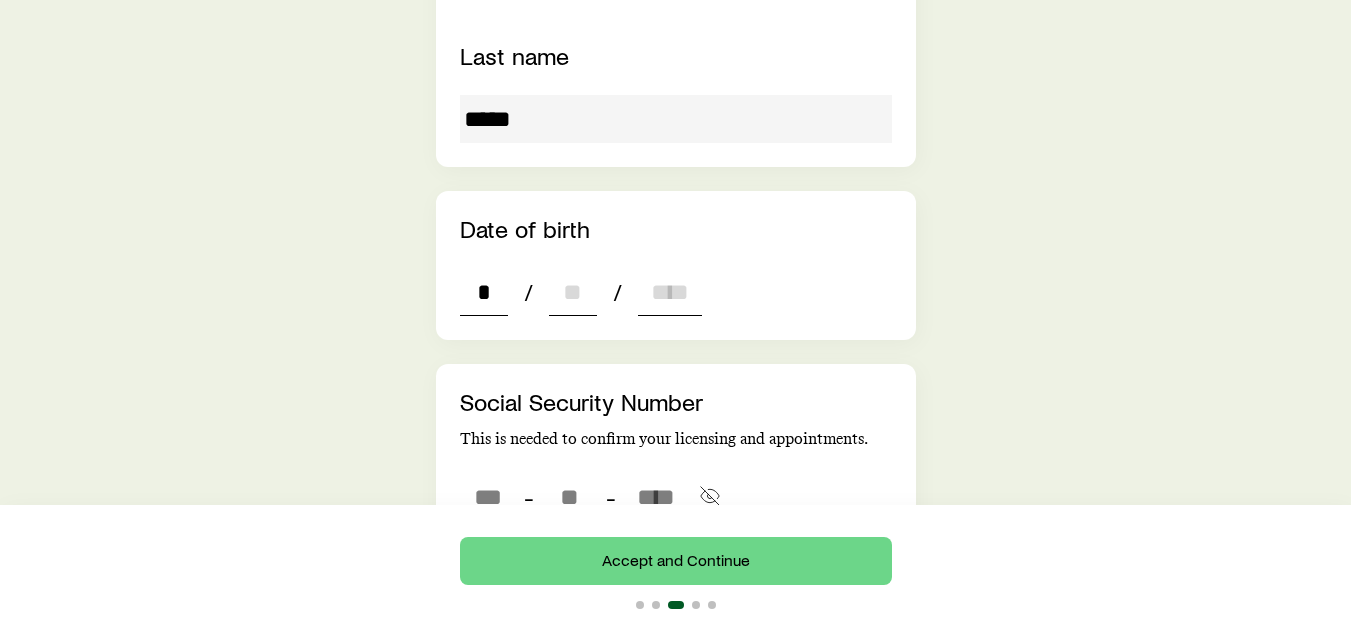type on "**" 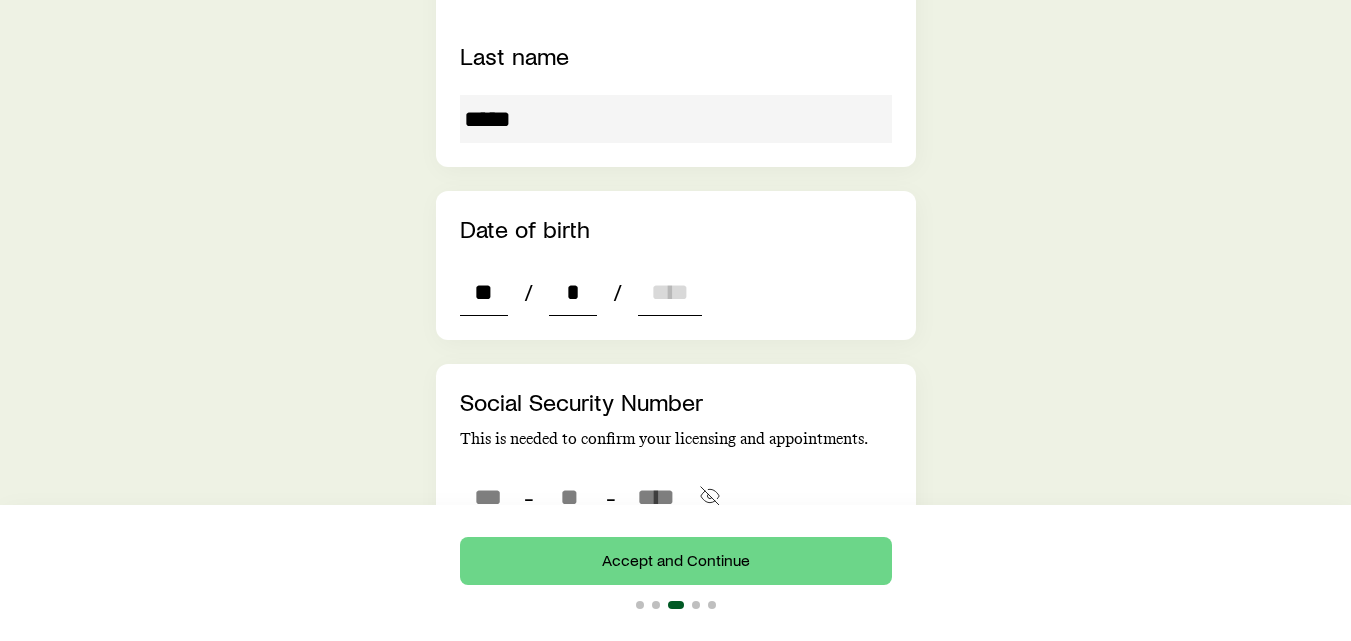 type on "**" 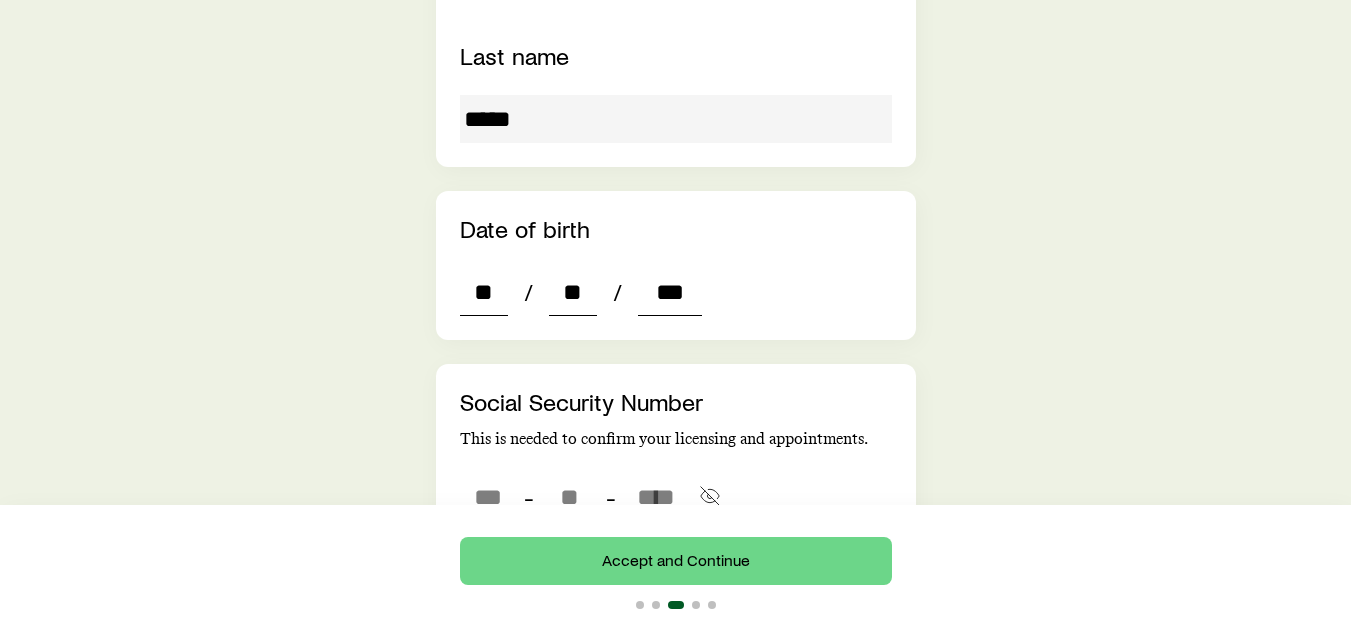 type on "****" 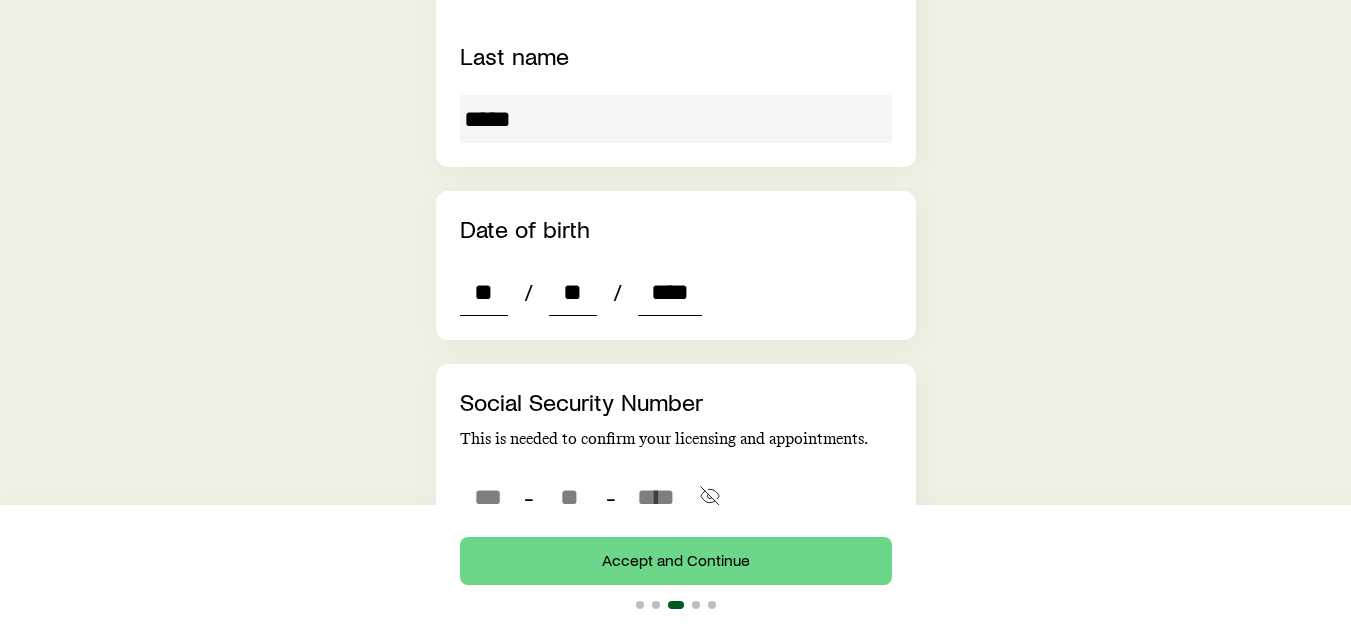 type on "*" 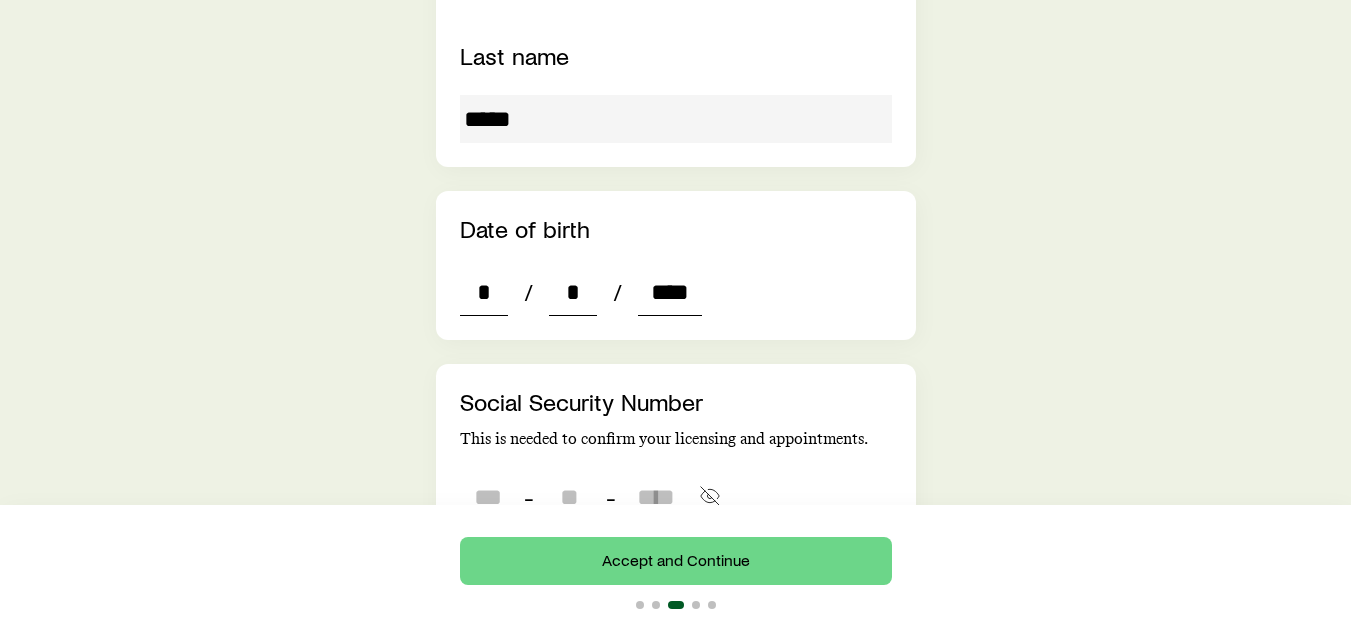 type on "****" 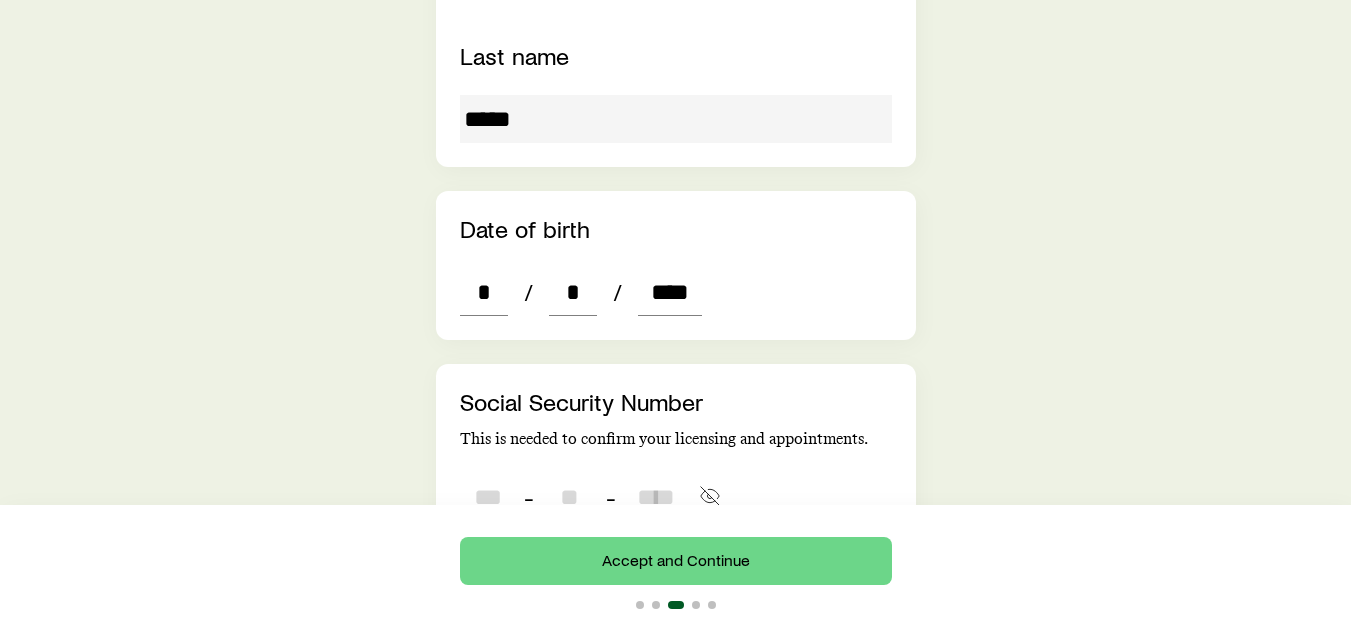 click at bounding box center [488, 497] 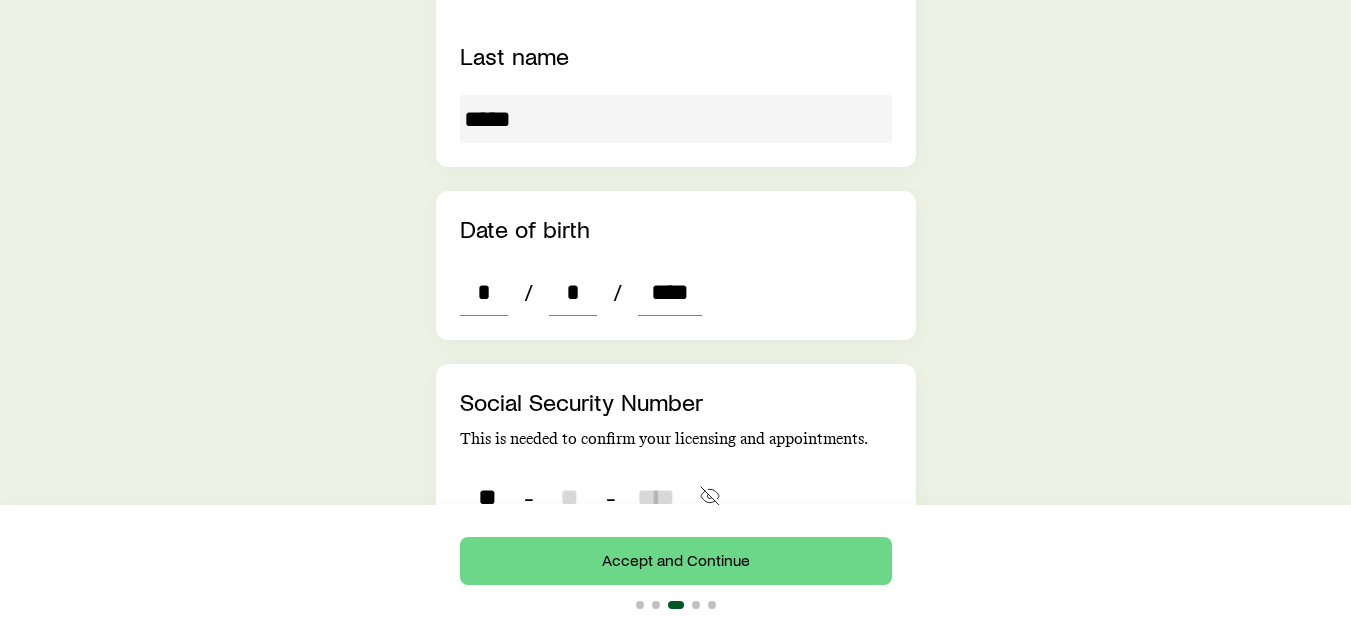type on "***" 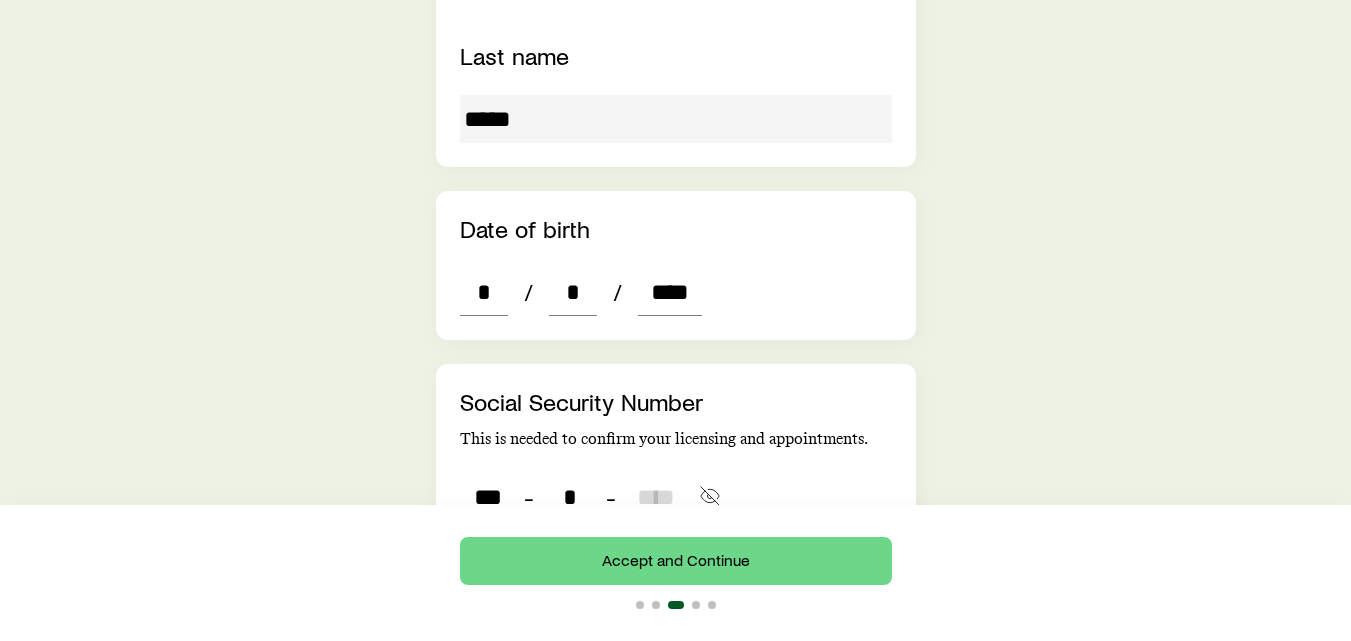 type on "**" 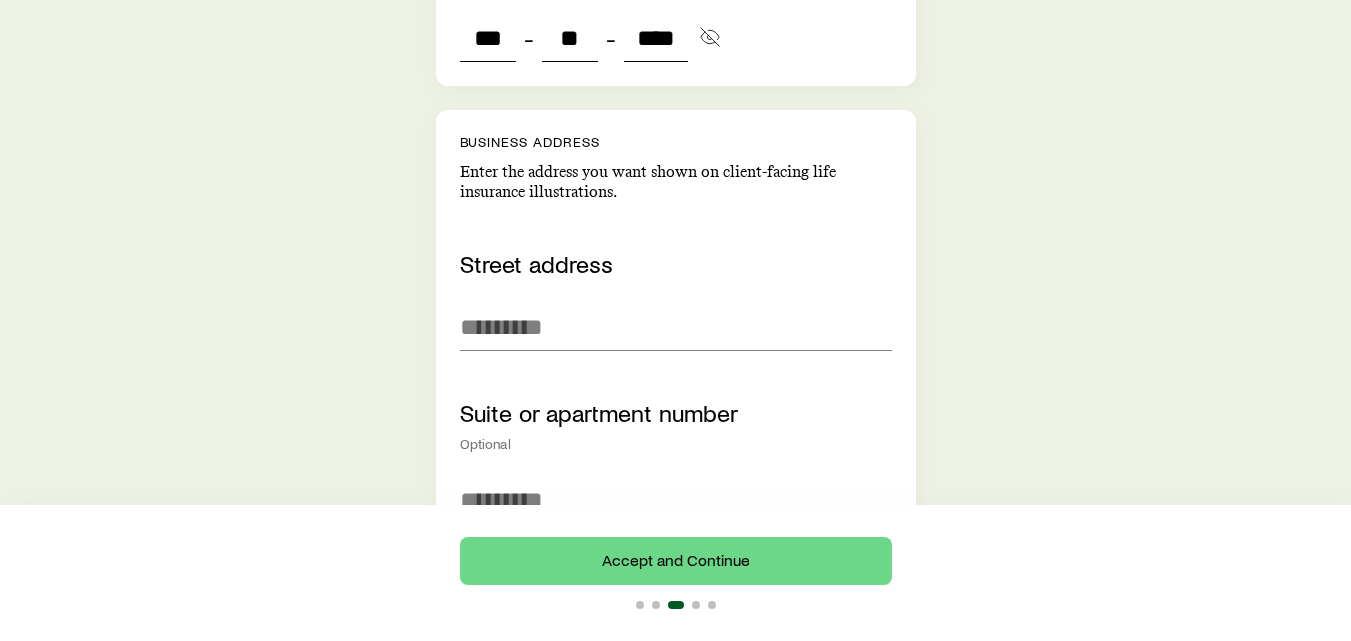 scroll, scrollTop: 1110, scrollLeft: 0, axis: vertical 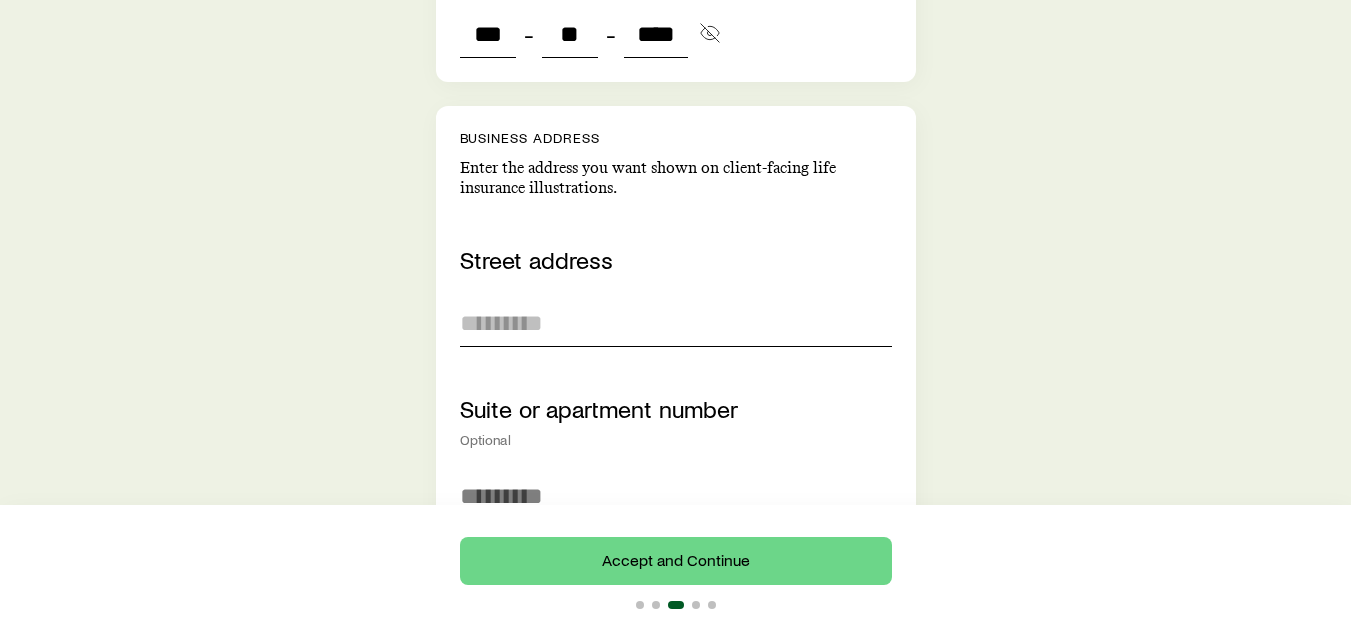 type on "****" 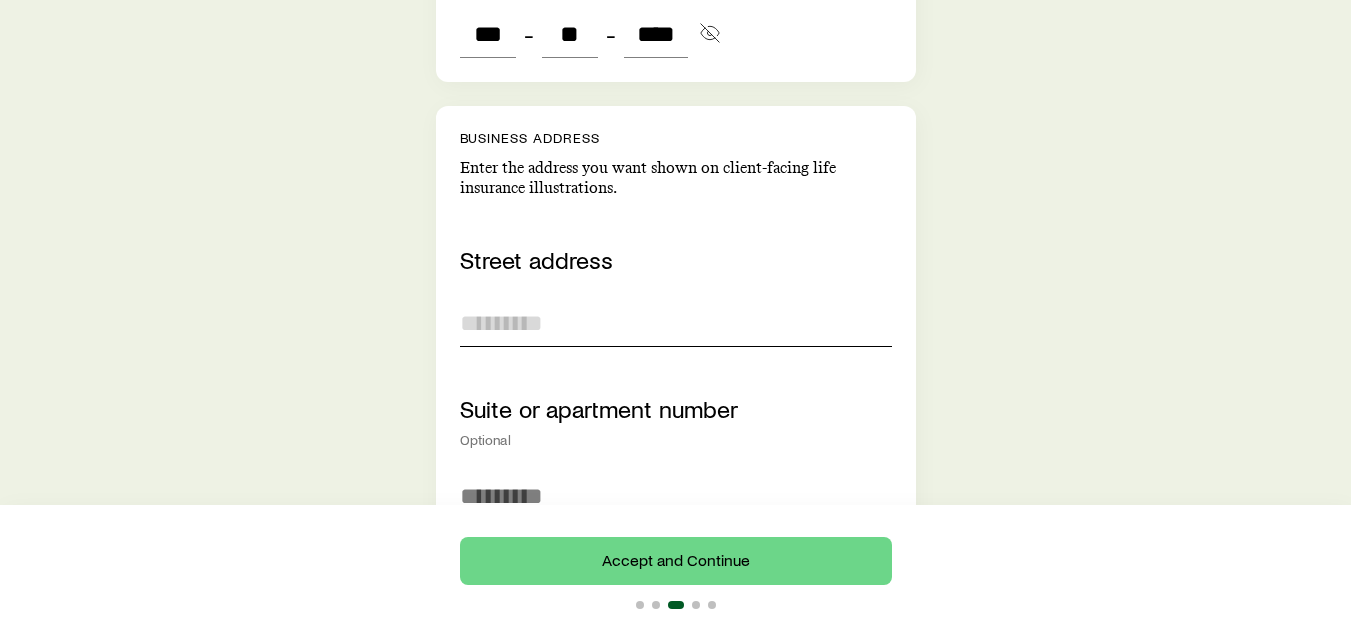 click at bounding box center [676, 323] 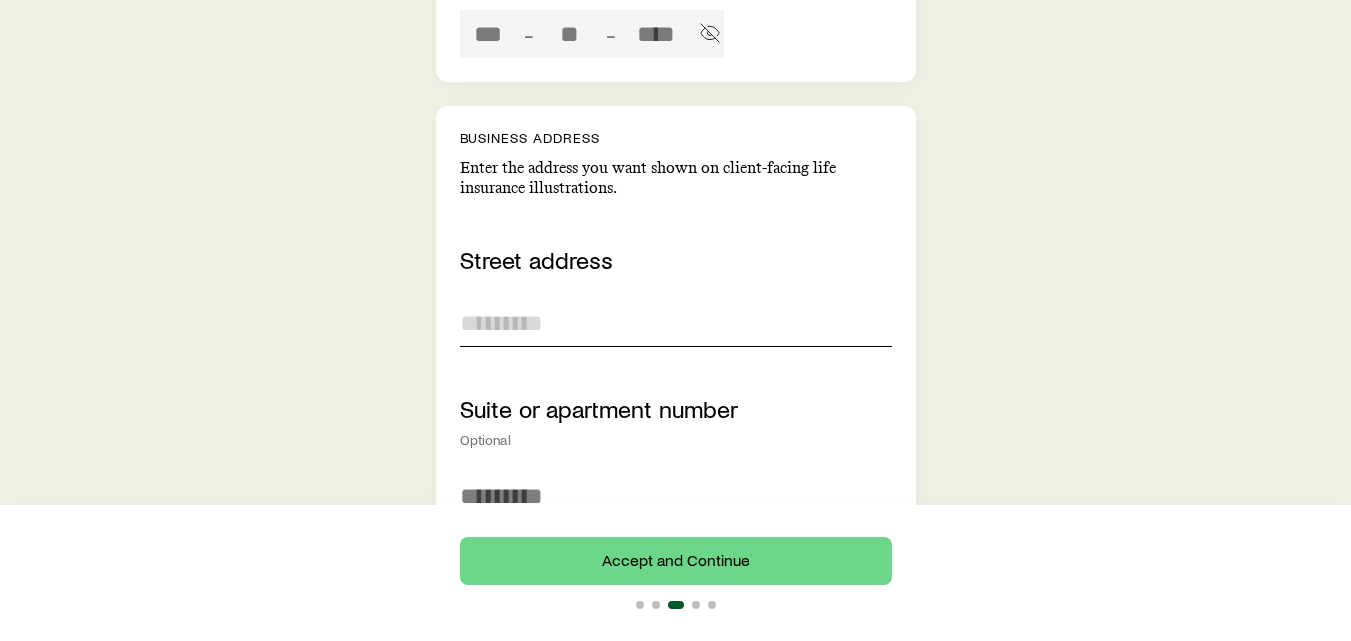 type on "***" 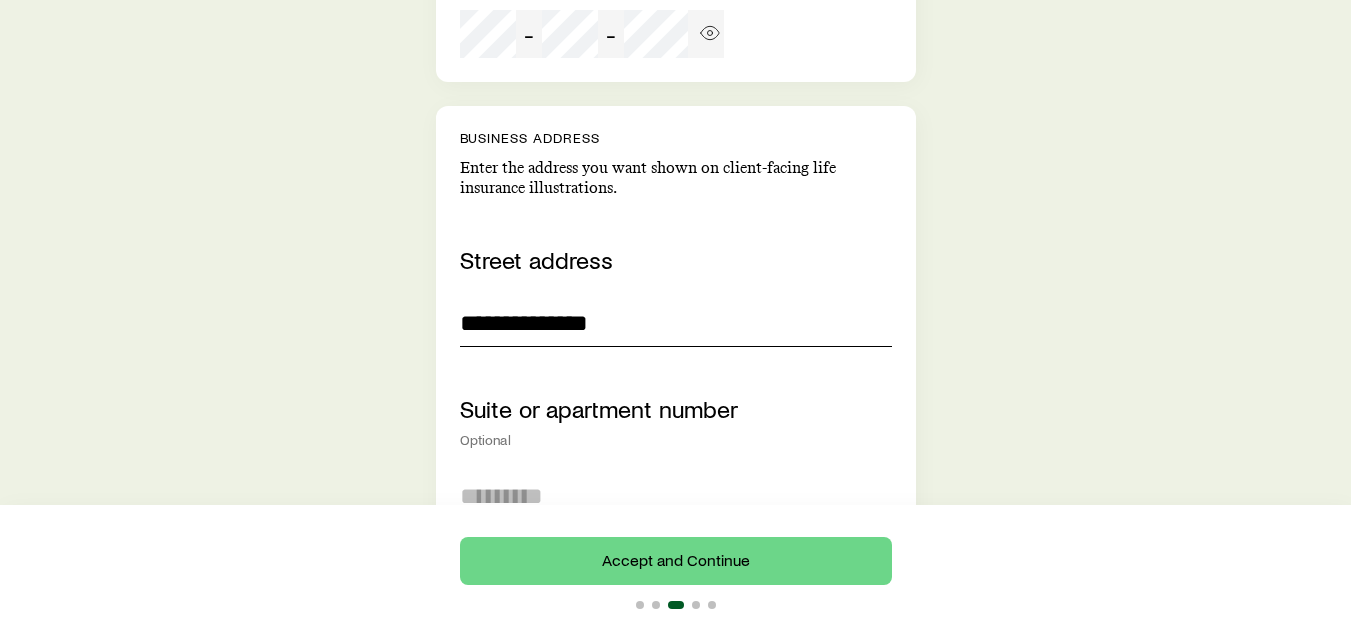 type on "**********" 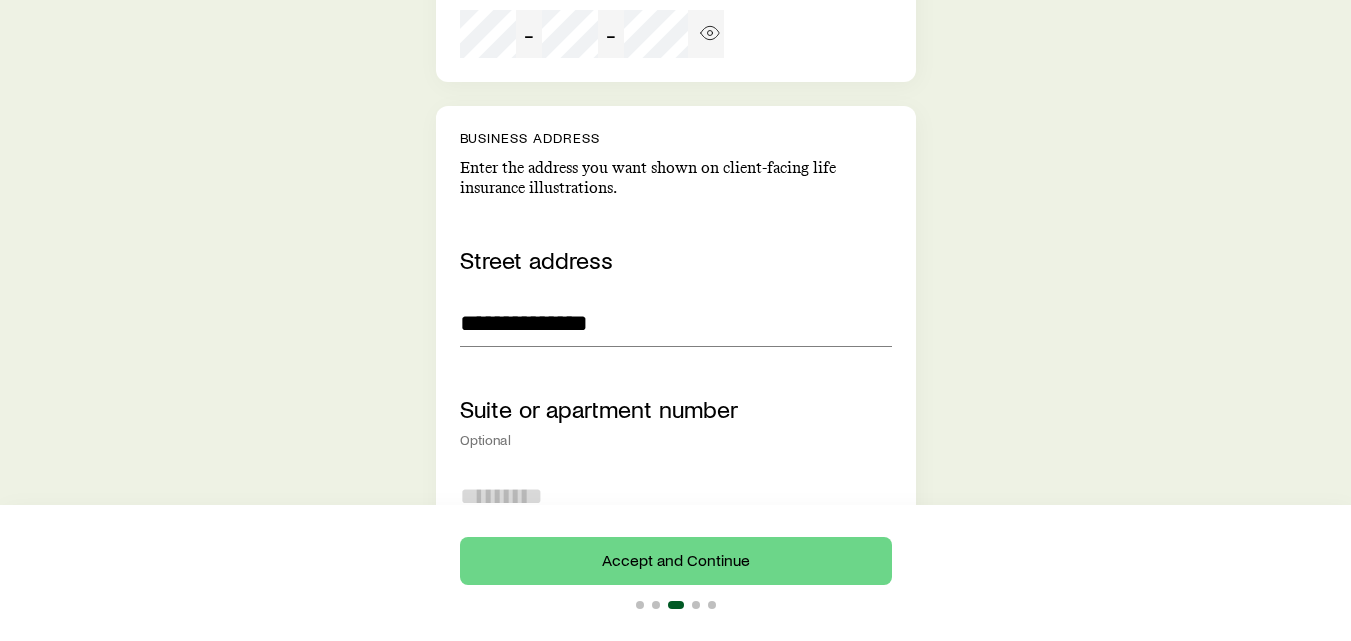 click at bounding box center [676, 496] 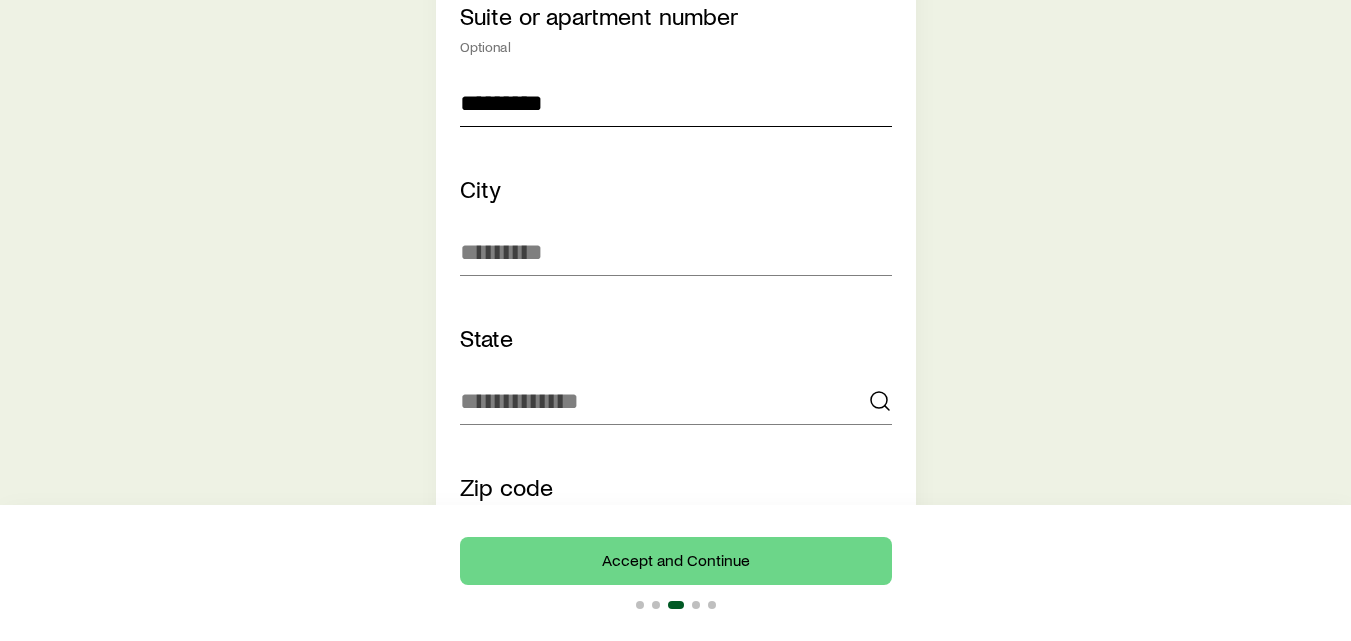 scroll, scrollTop: 1507, scrollLeft: 0, axis: vertical 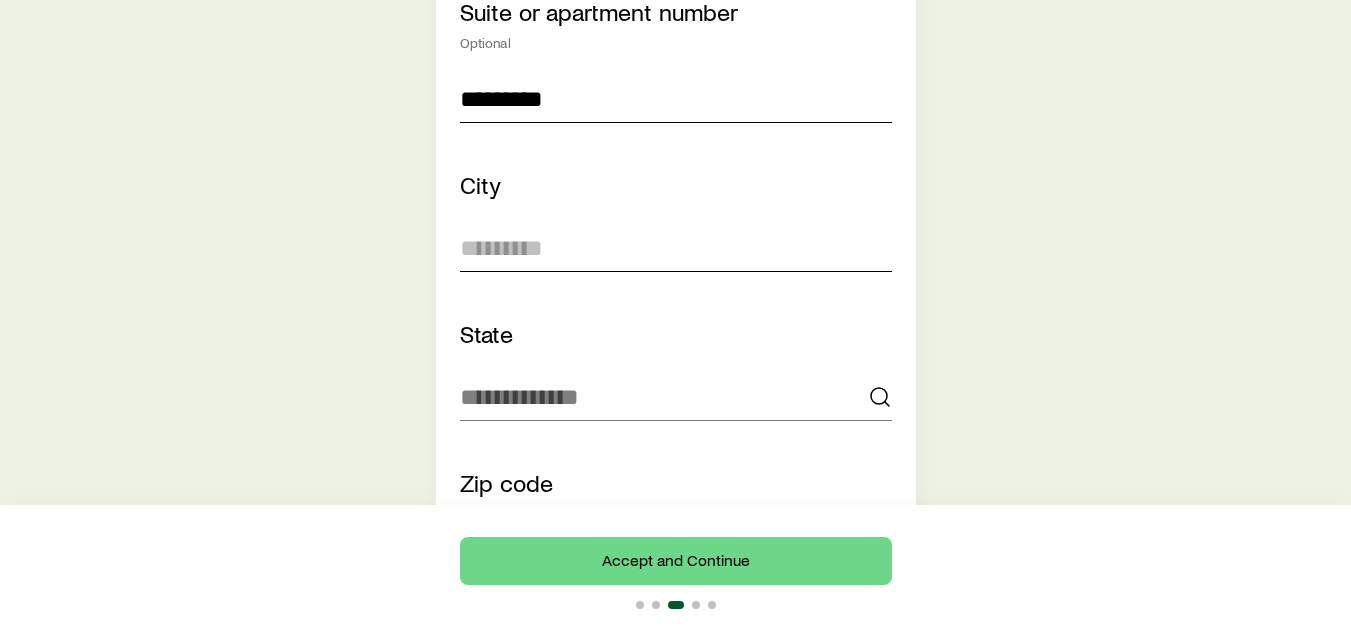 type on "*********" 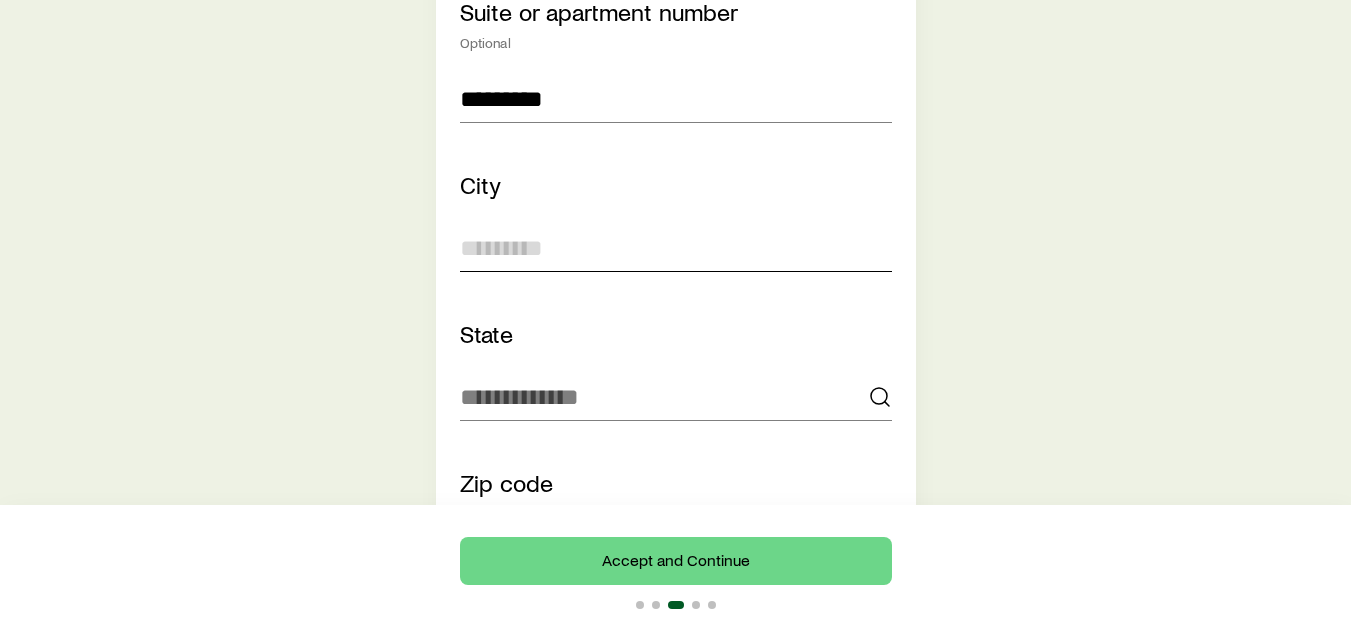 click at bounding box center [676, 248] 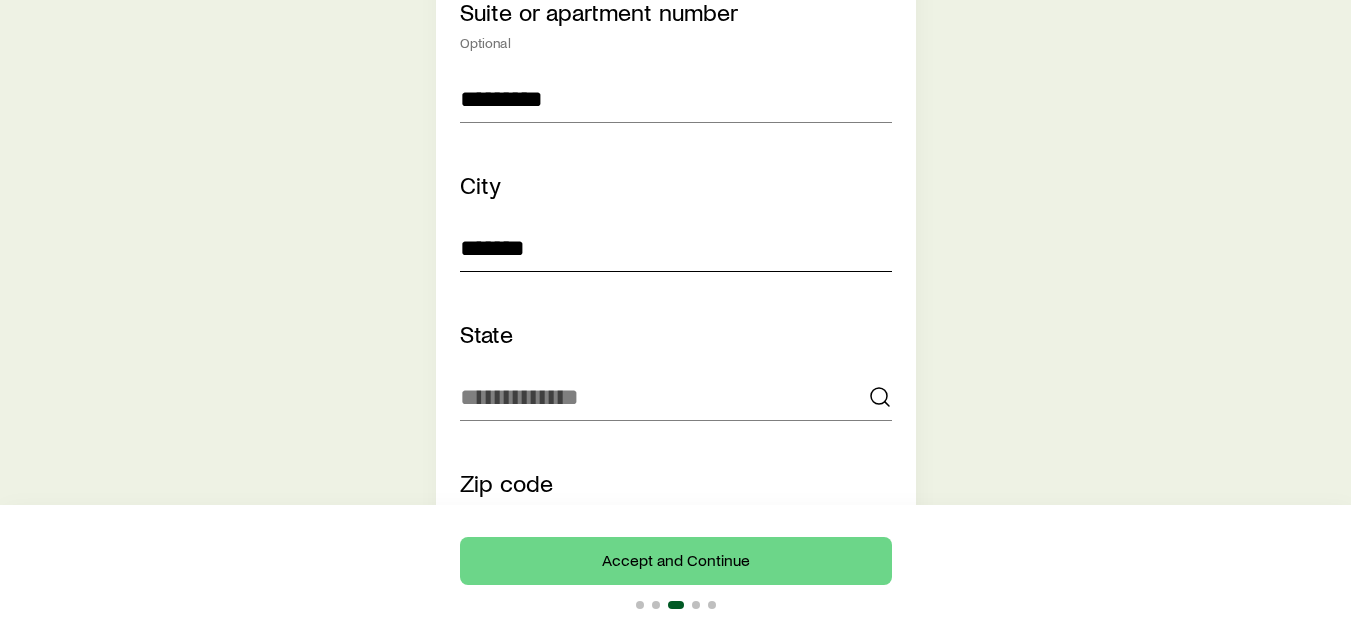 type on "*******" 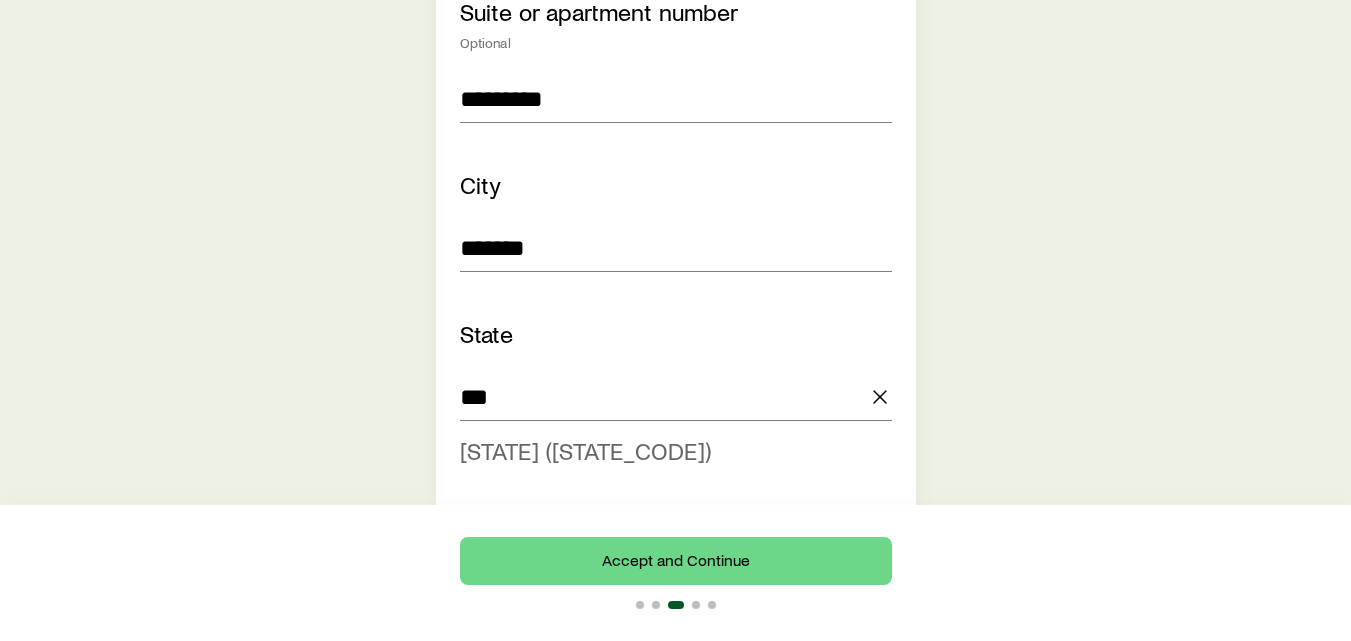 click on "[STATE] ([STATE_CODE])" at bounding box center (585, 450) 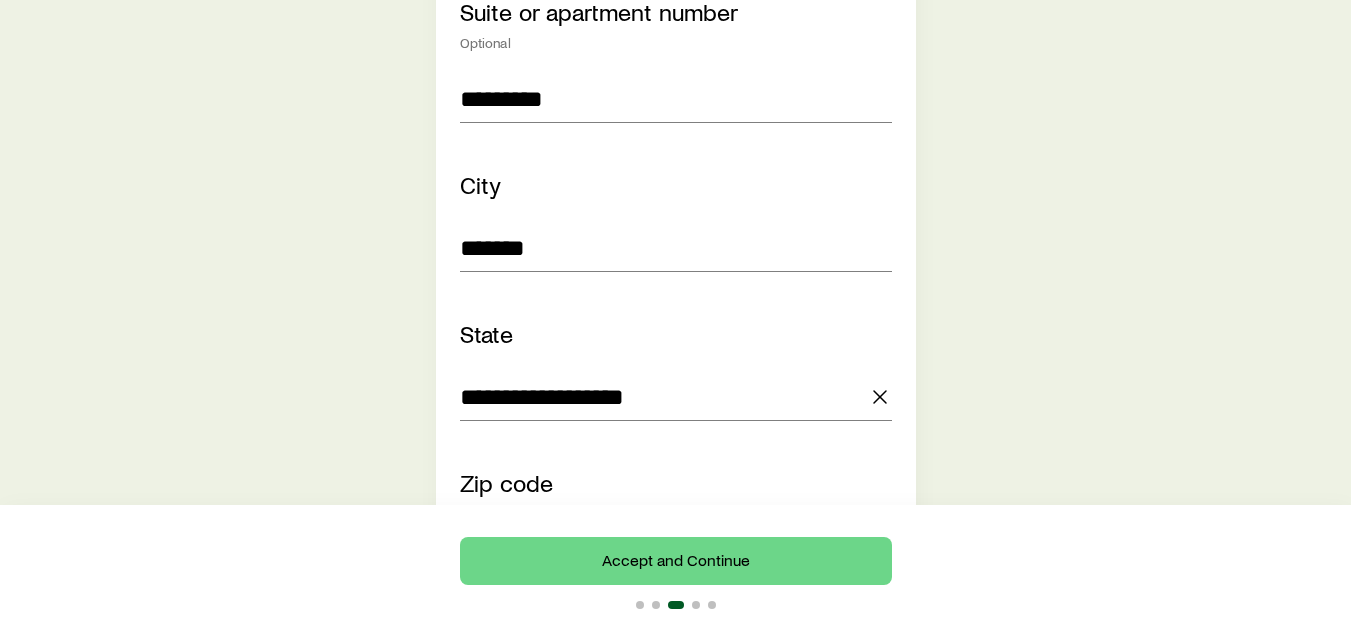 click at bounding box center (676, 546) 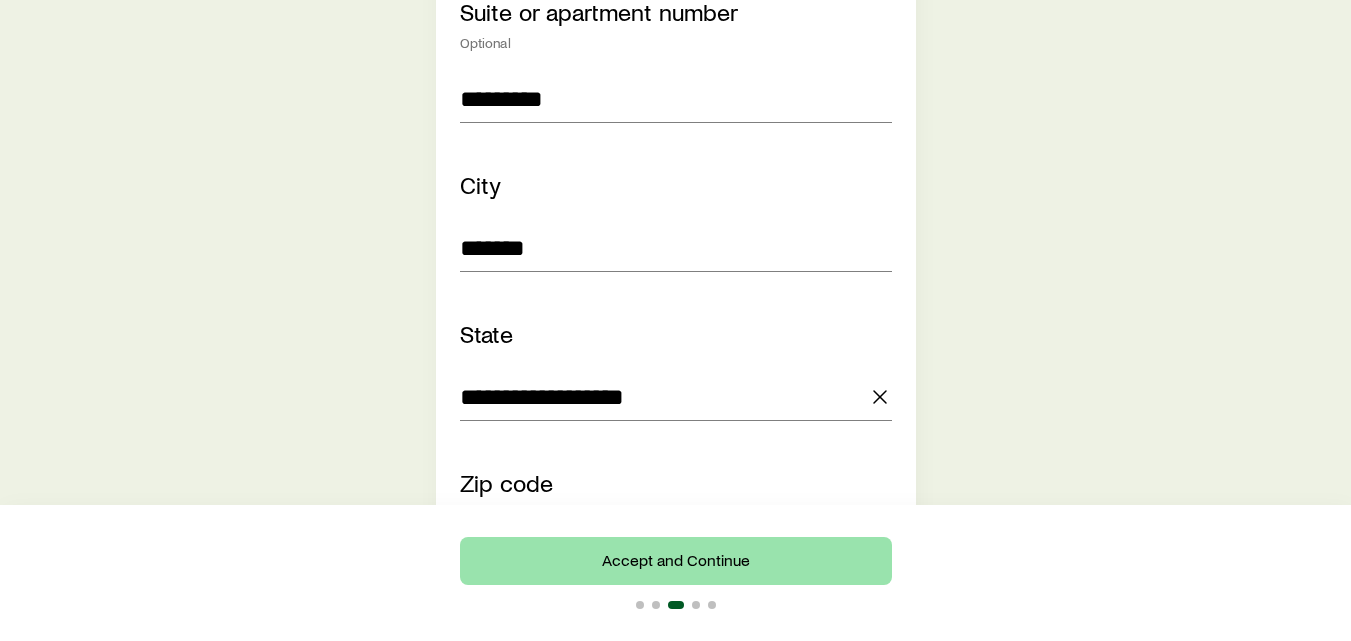 type on "*****" 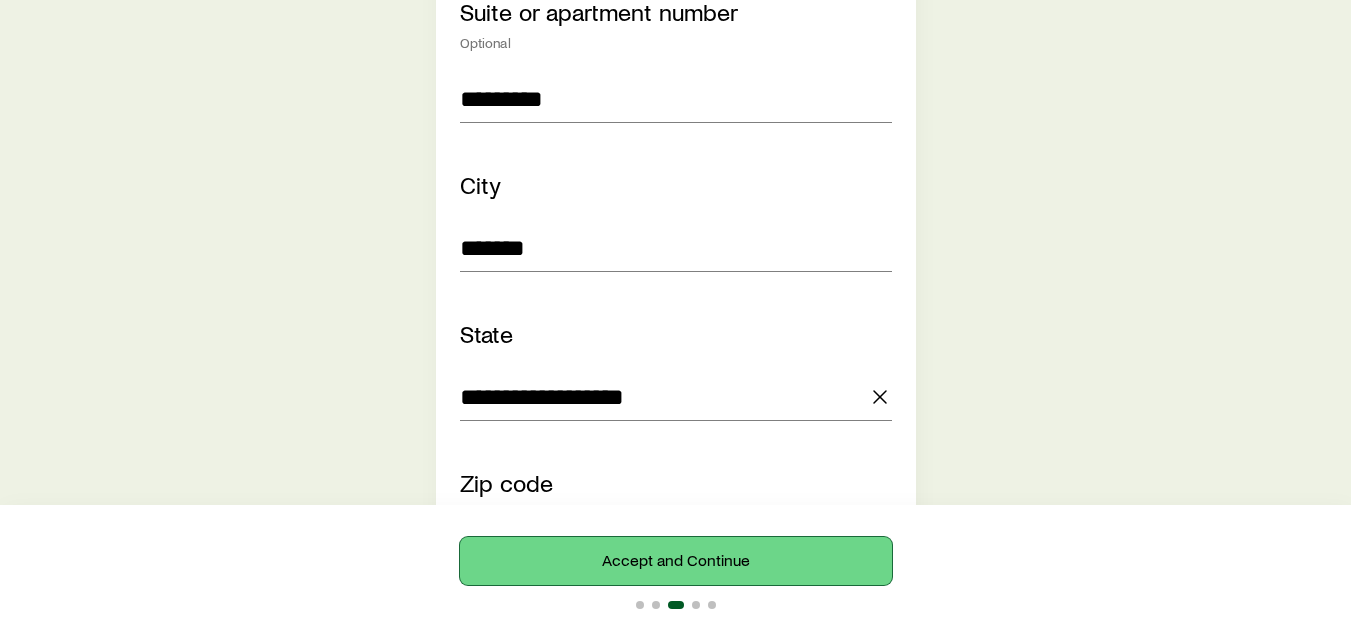 click on "Accept and Continue" at bounding box center (676, 561) 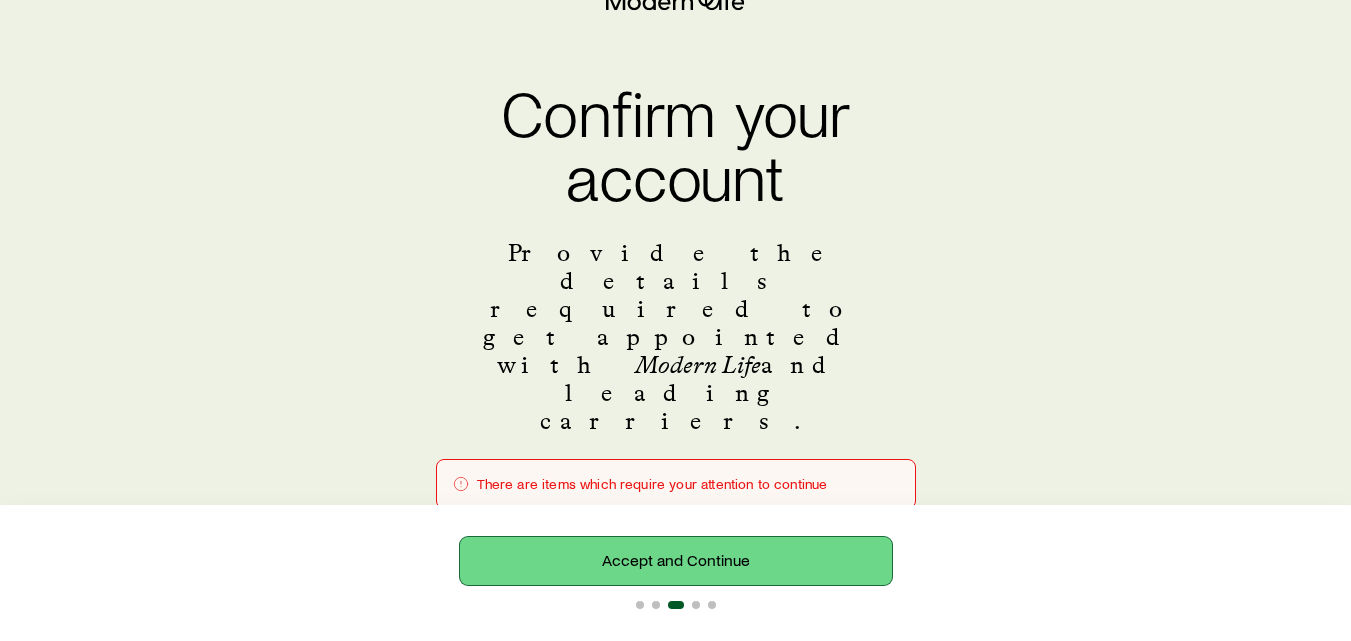 scroll, scrollTop: 0, scrollLeft: 0, axis: both 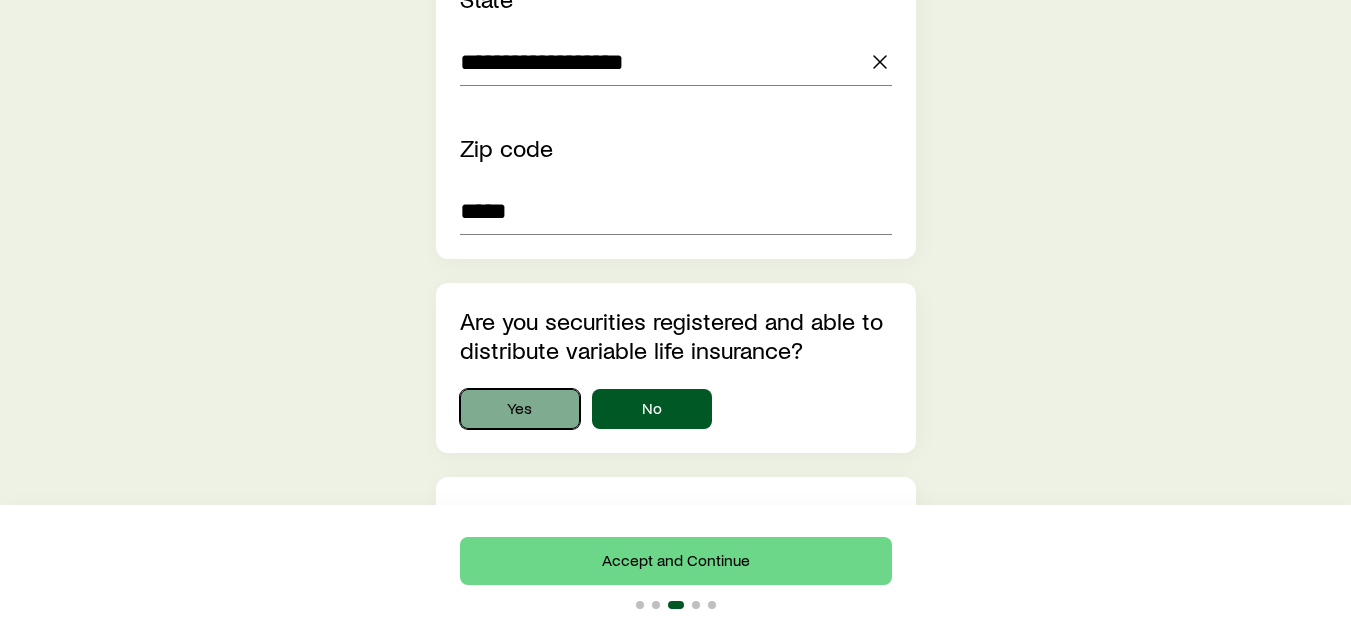 click on "Yes" at bounding box center (520, 409) 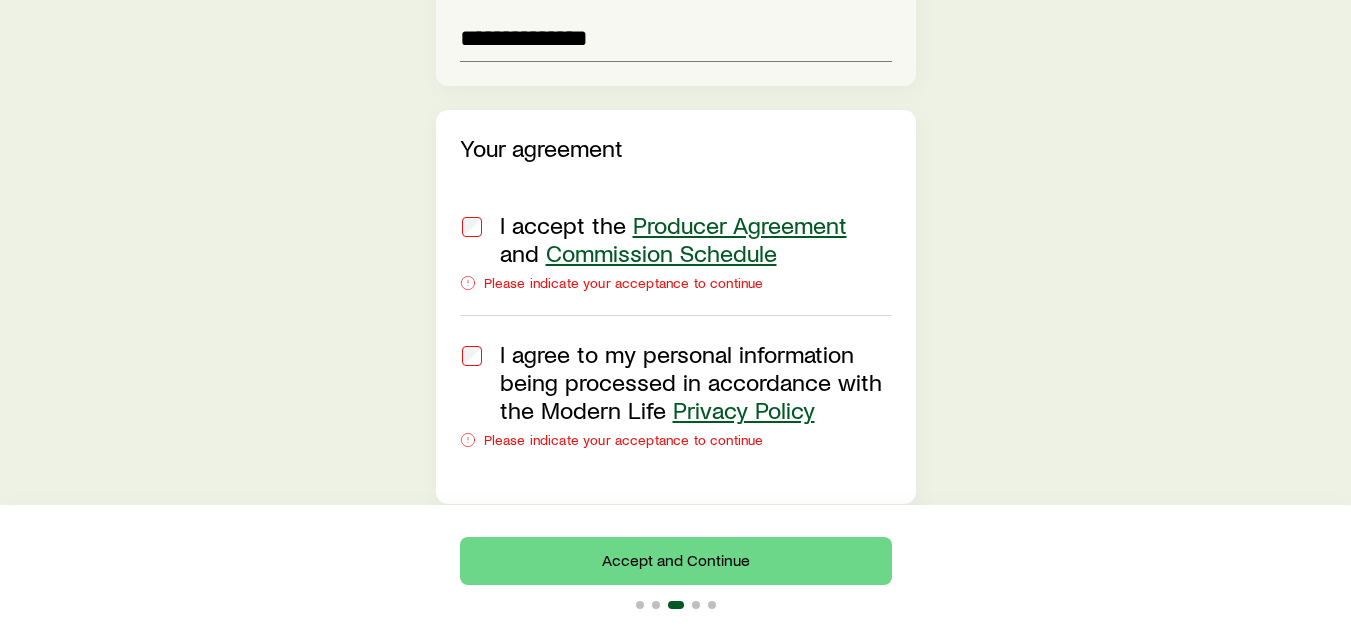 scroll, scrollTop: 2470, scrollLeft: 0, axis: vertical 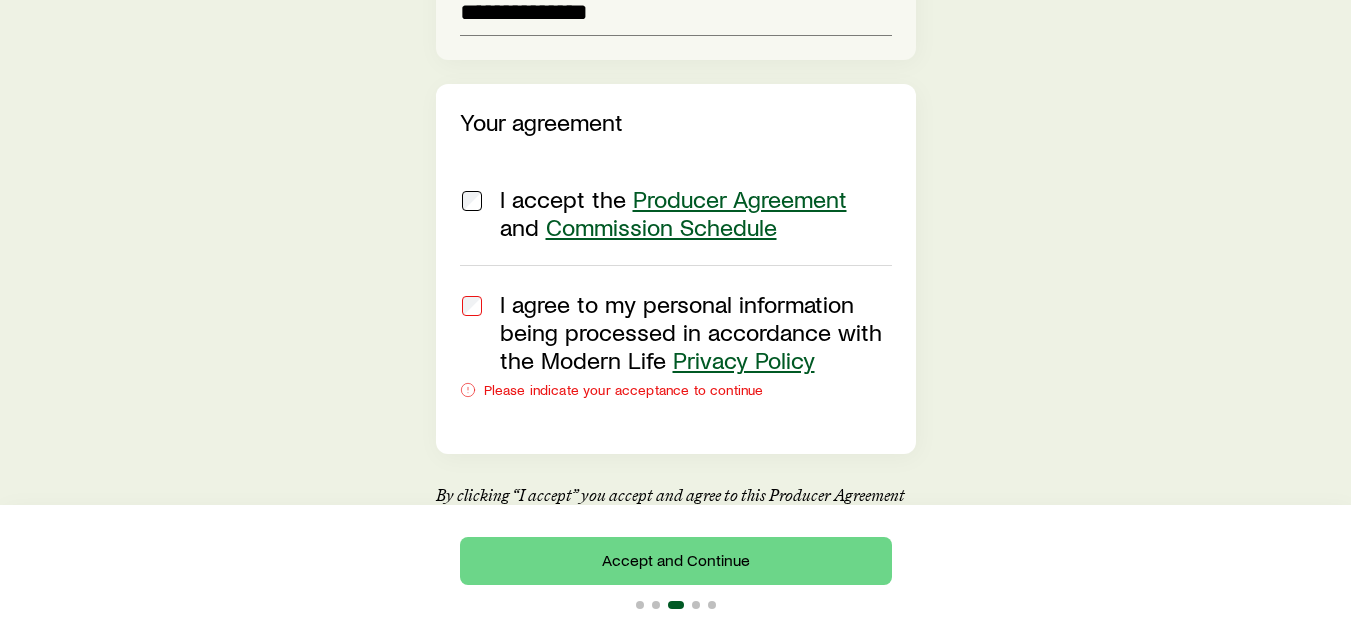 click at bounding box center (472, 332) 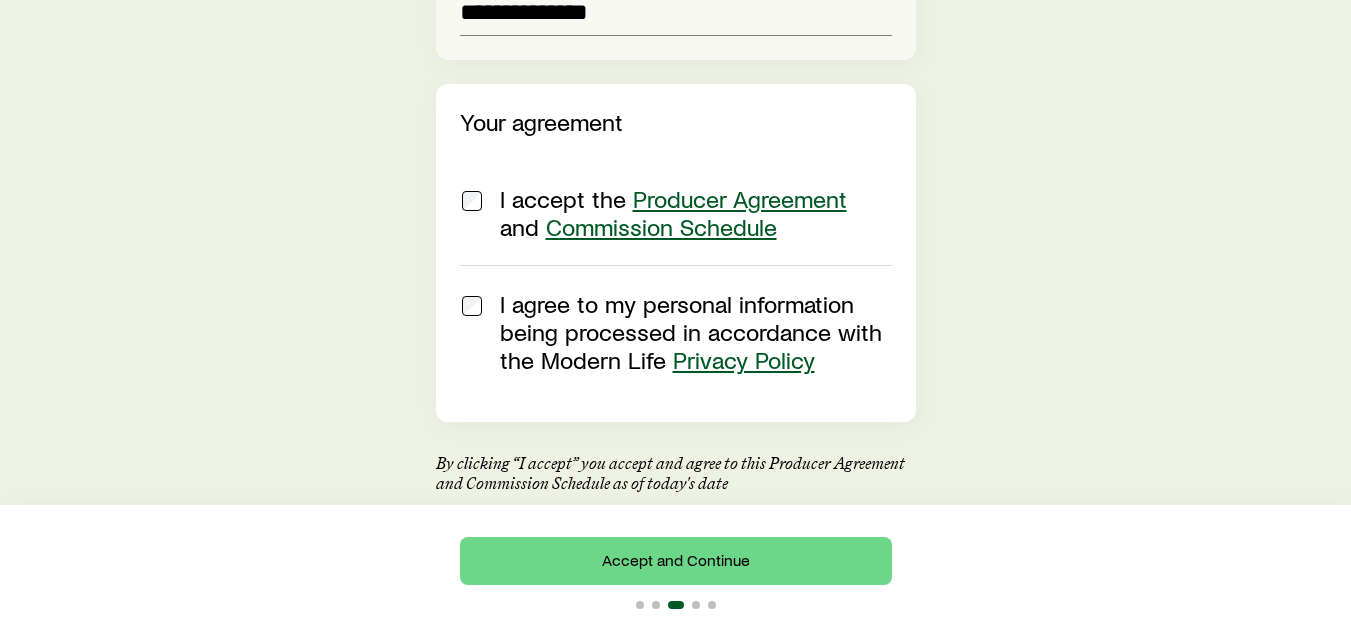 scroll, scrollTop: 2451, scrollLeft: 0, axis: vertical 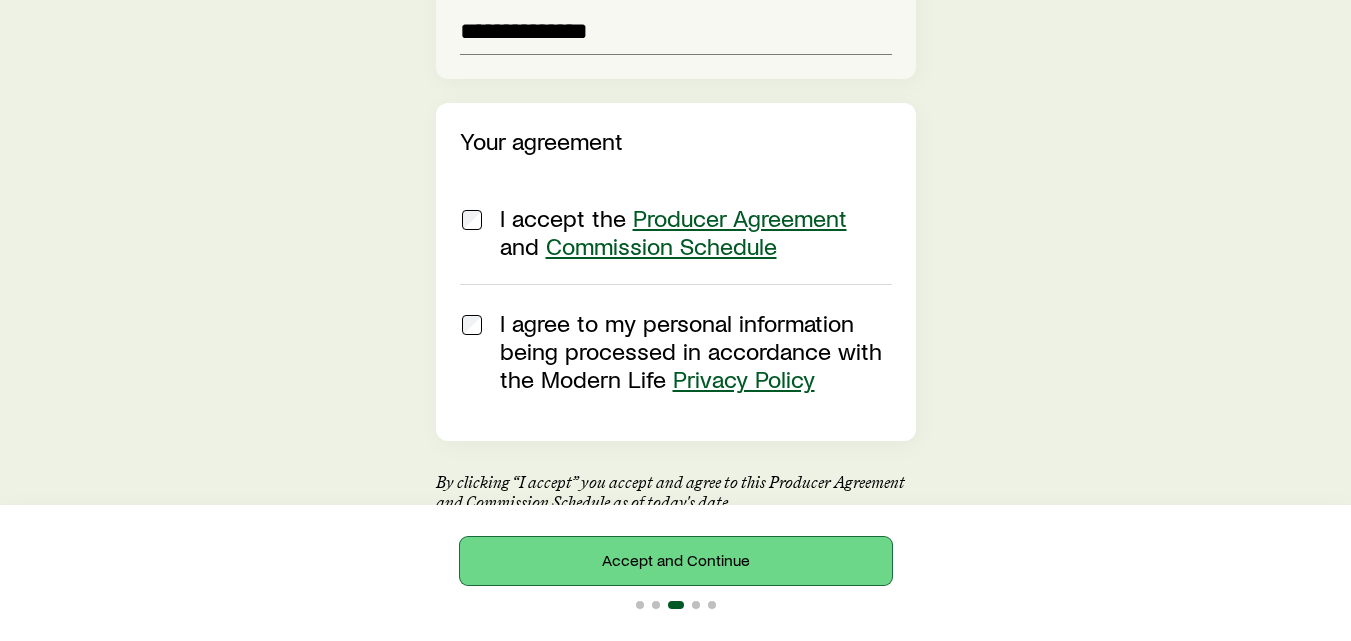 click on "Accept and Continue" at bounding box center (676, 561) 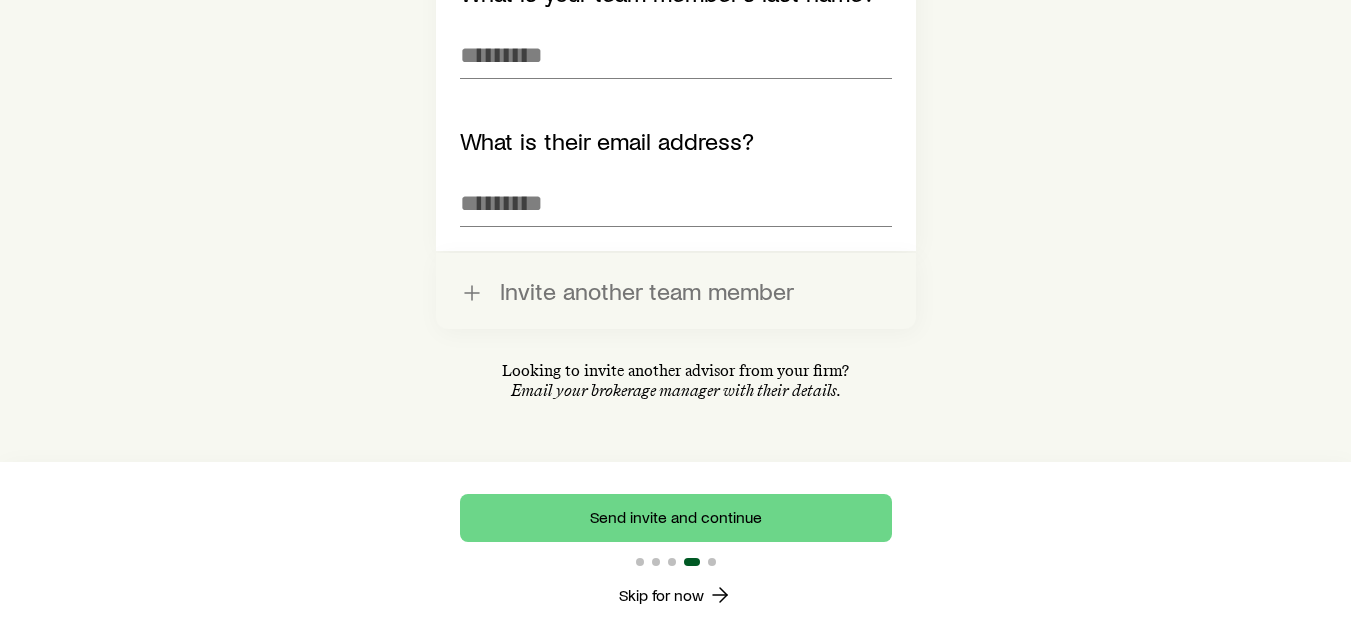 scroll, scrollTop: 0, scrollLeft: 0, axis: both 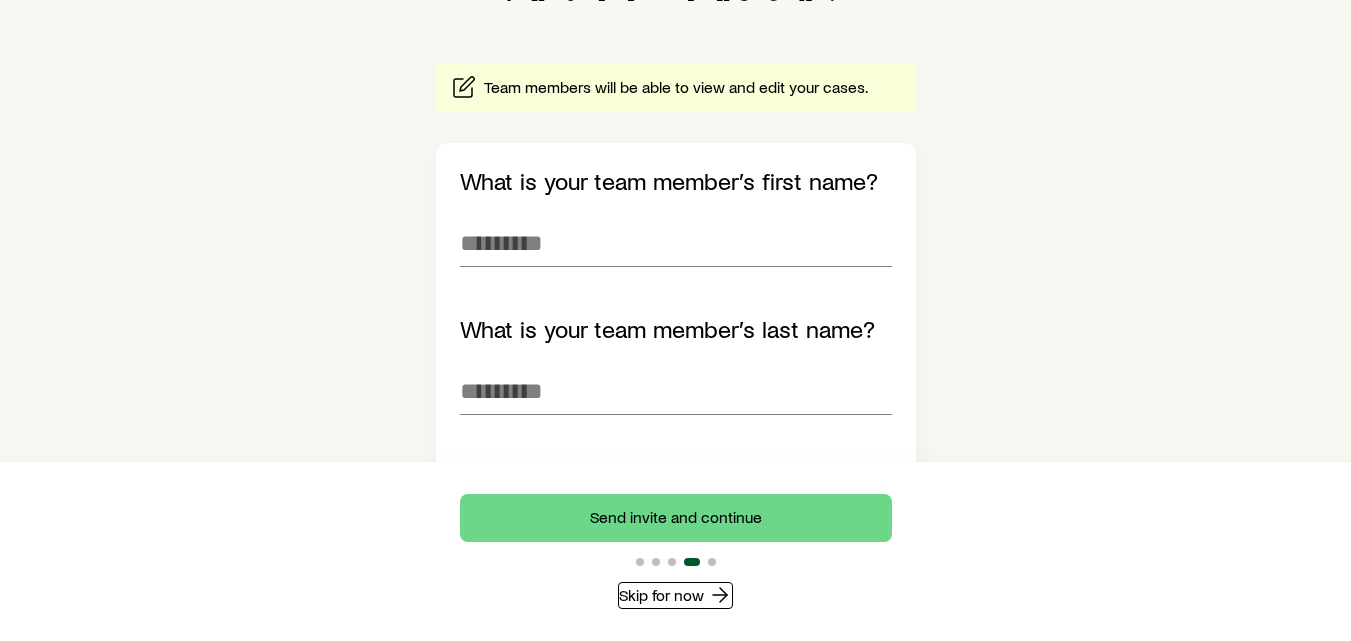 click on "Skip for now" at bounding box center (675, 595) 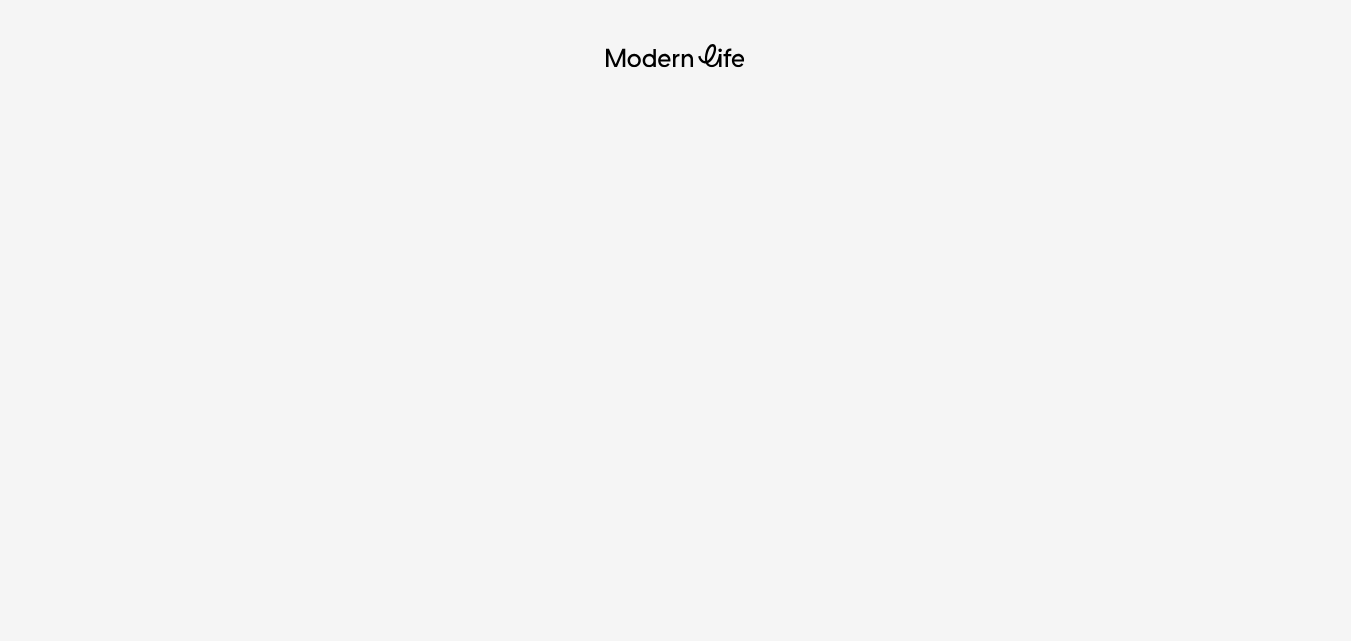 scroll, scrollTop: 0, scrollLeft: 0, axis: both 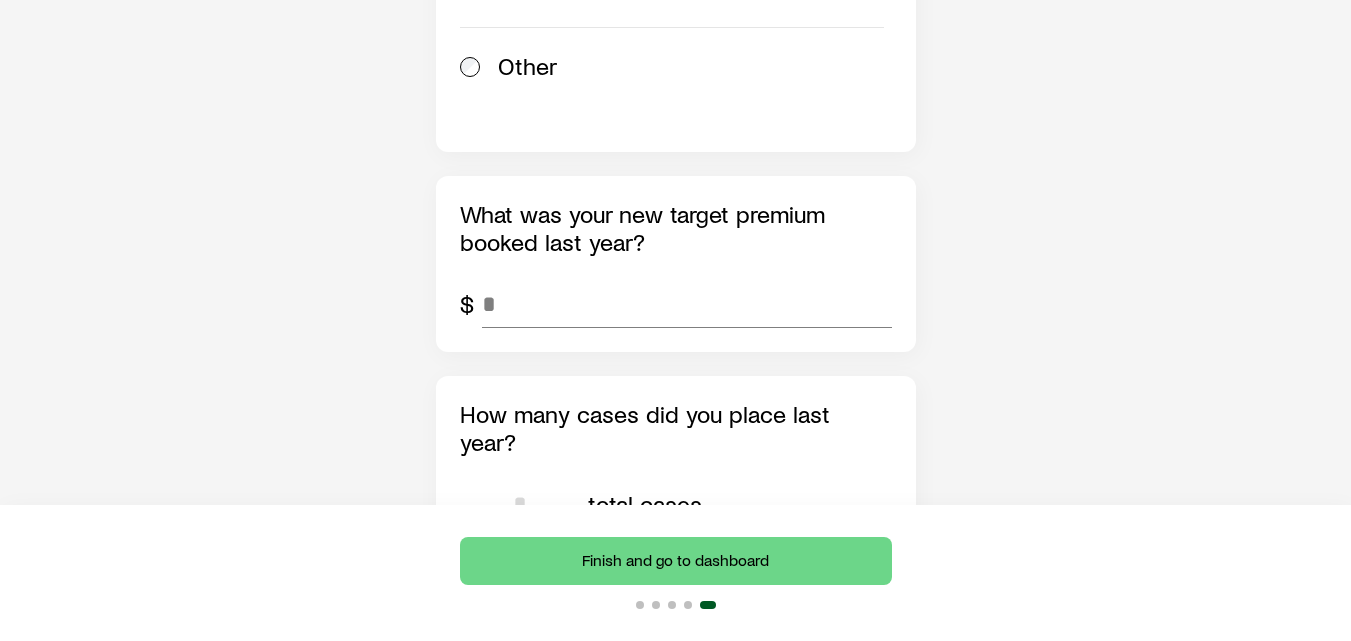 click at bounding box center [520, 504] 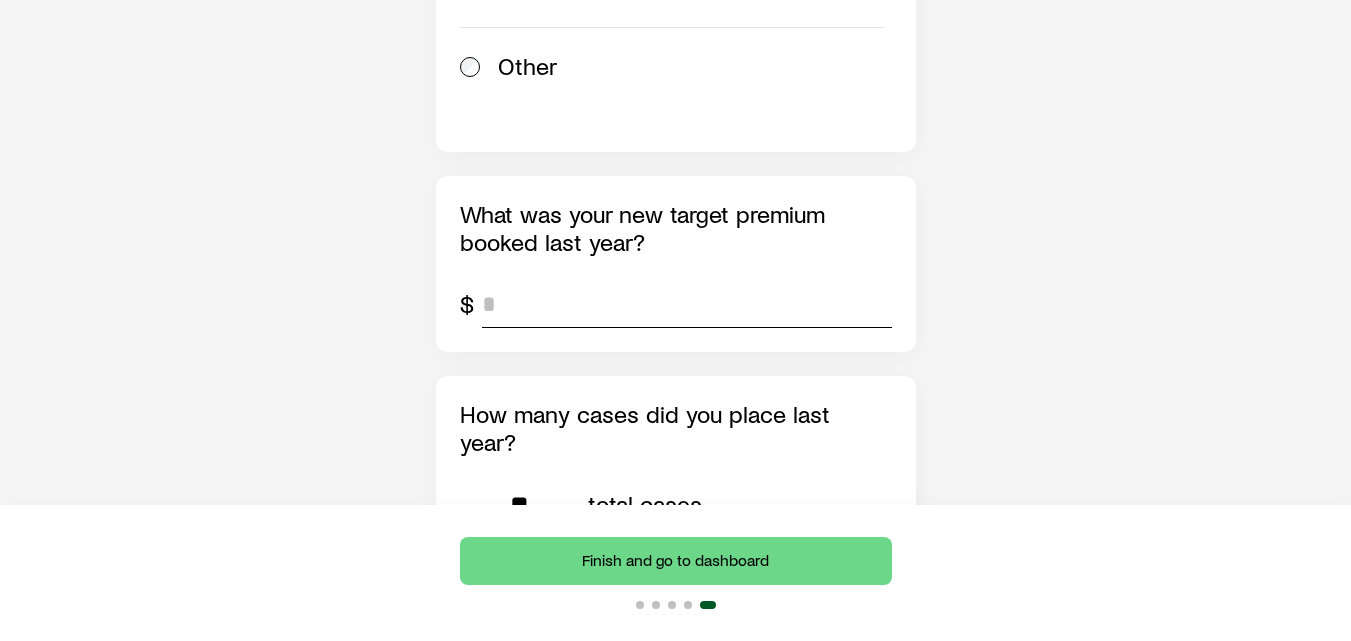 type on "**" 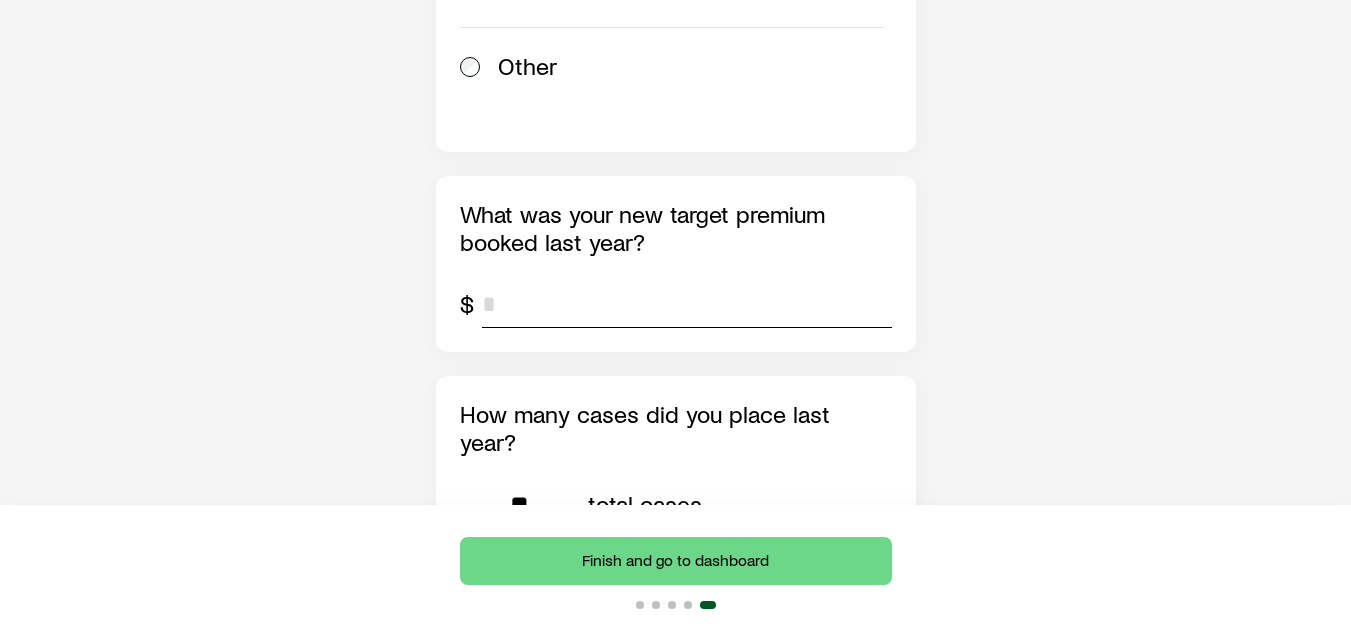 click at bounding box center (687, 304) 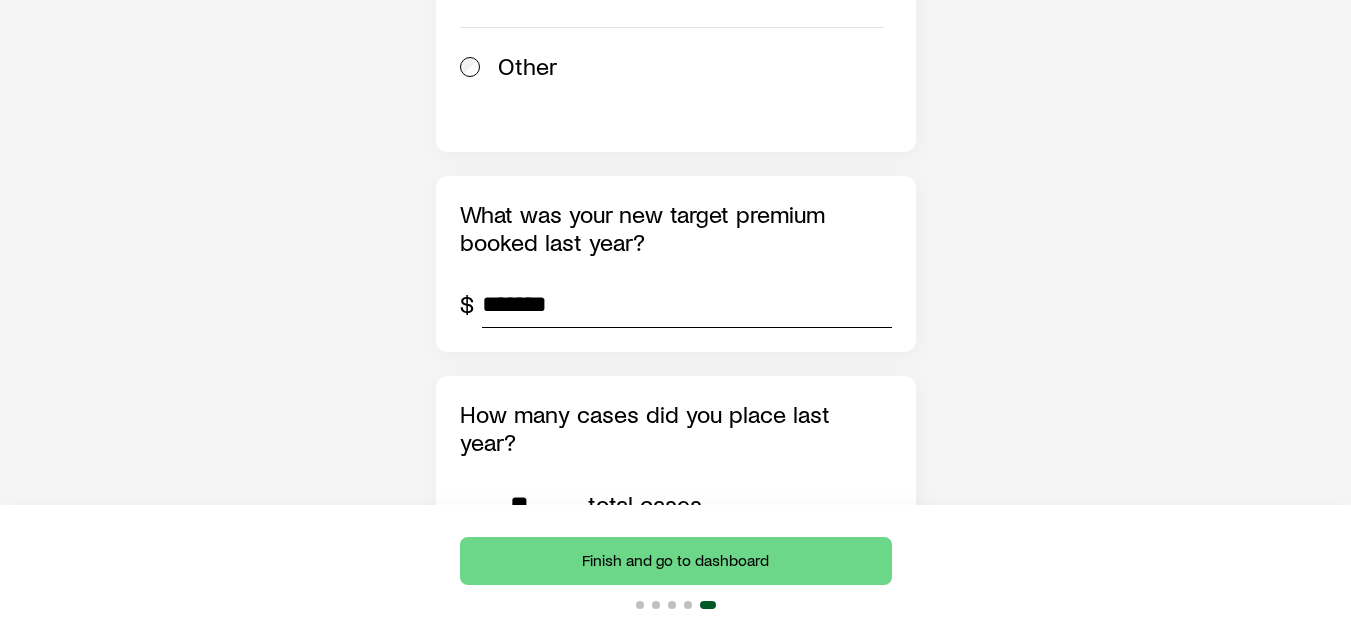 type on "*******" 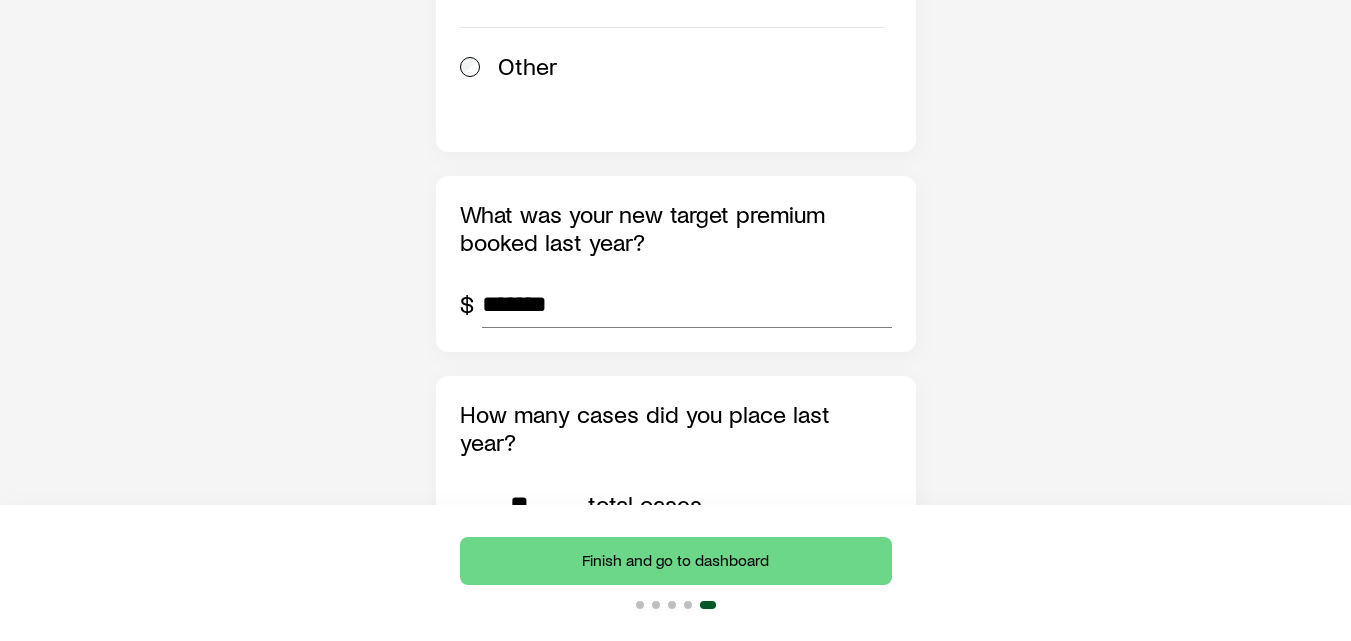 click on "About you Finally, answer a few questions to help us understand your needs as we build new tools. Which best describes you? Independent Life Insurance Advisor Career Insurance Advisor Registered Investment Advisor (RIA) Financial Advisor Multi-Line Insurance Agent Other Which best describes the size of your agency team? Just me Me and support staff Me with other advisors and support staff Other What was your new target premium booked last year? $ ******* How many cases did you place last year? ** total cases Can we reach out to you in the future to ask for feedback on what we’re building? Your input helps us improve the overall experience. Yes No Finish and go to dashboard" at bounding box center (675, -264) 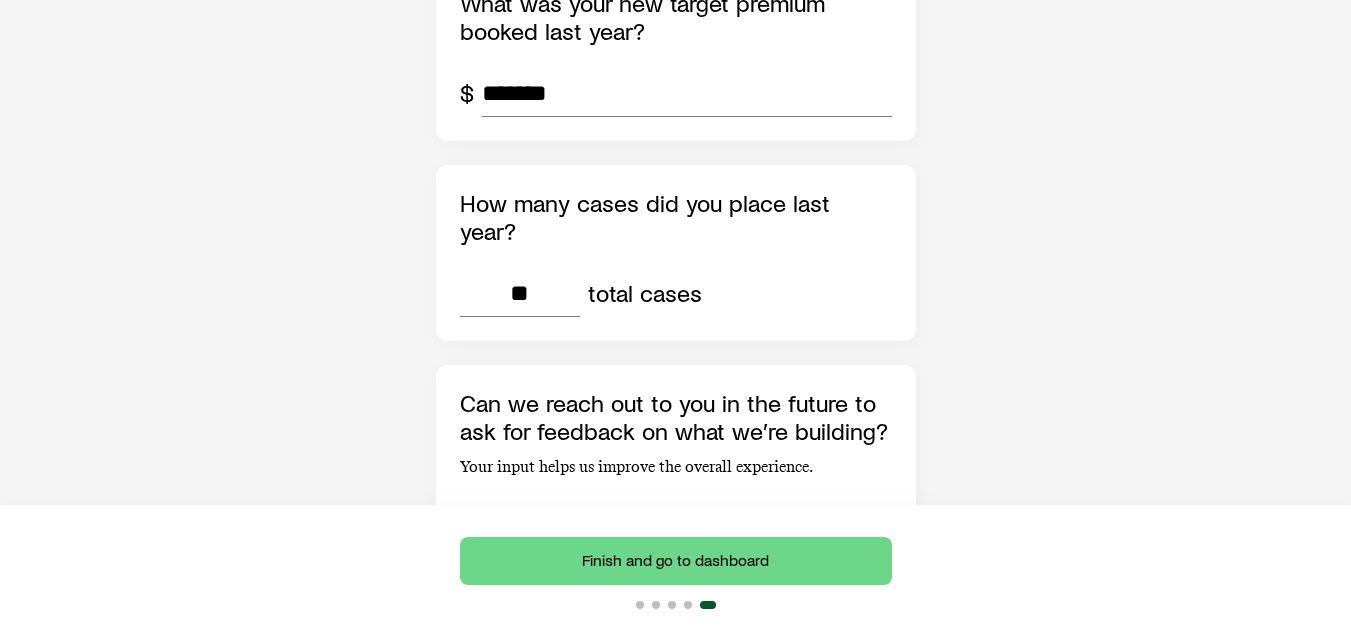 scroll, scrollTop: 1639, scrollLeft: 0, axis: vertical 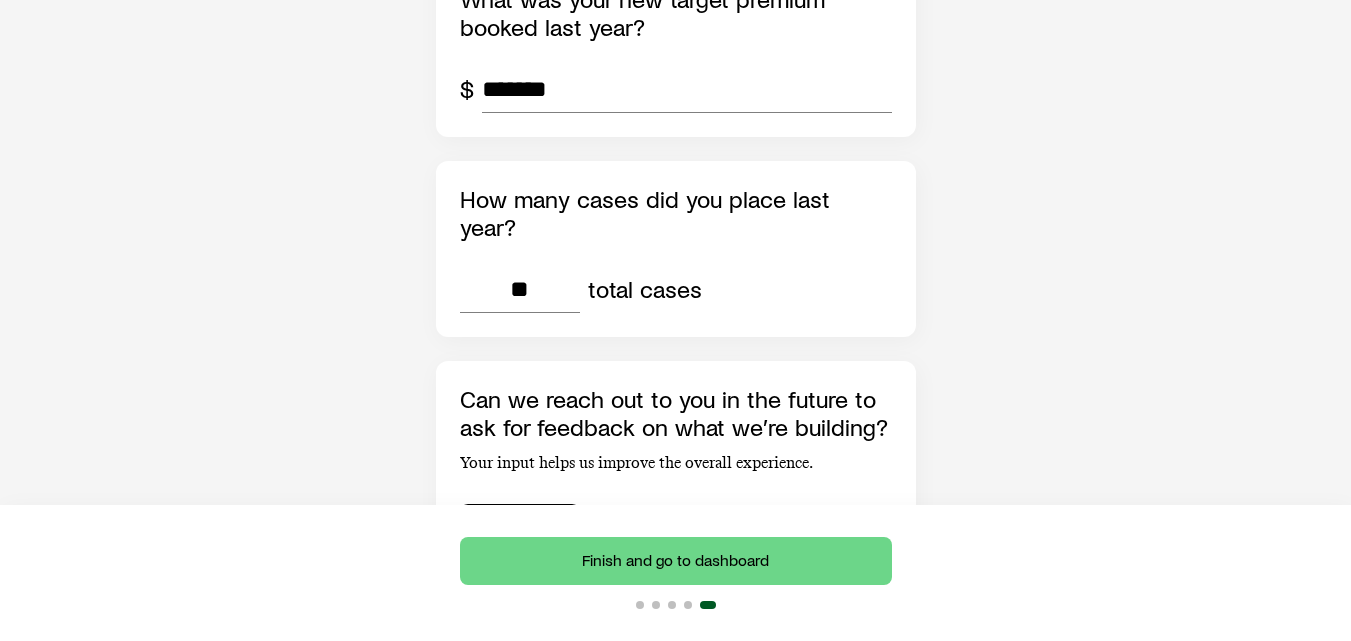 click on "Yes" at bounding box center (520, 525) 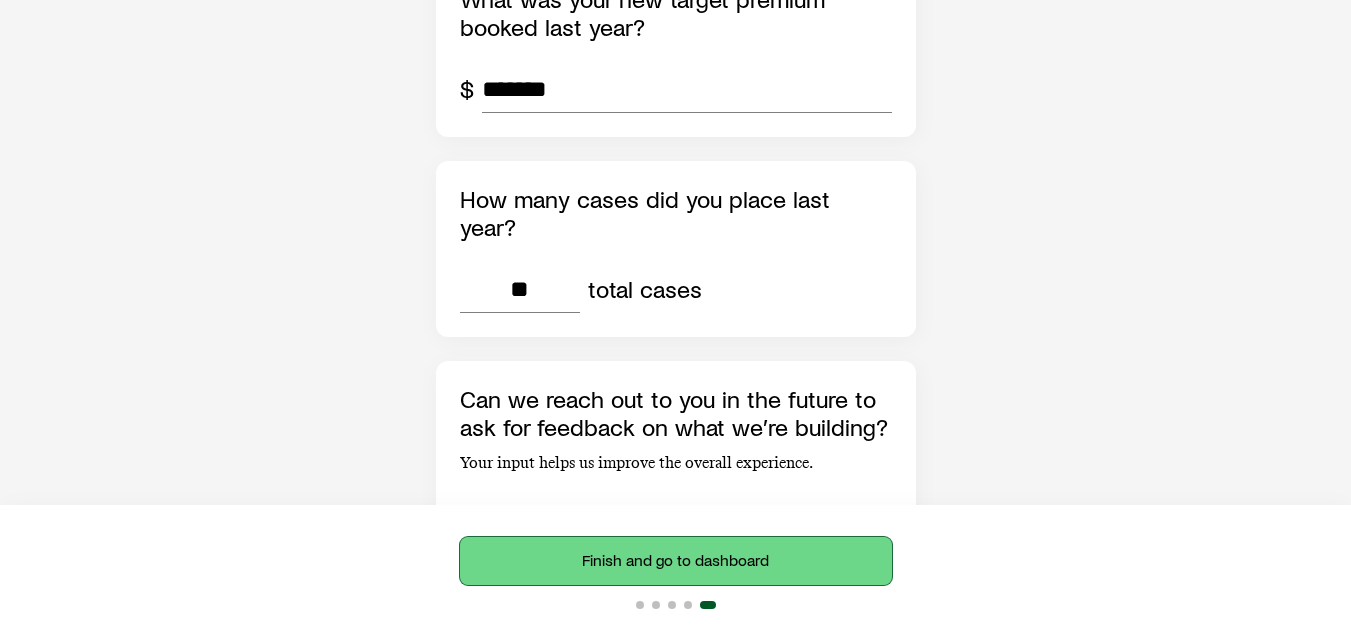click on "Finish and go to dashboard" at bounding box center (676, 561) 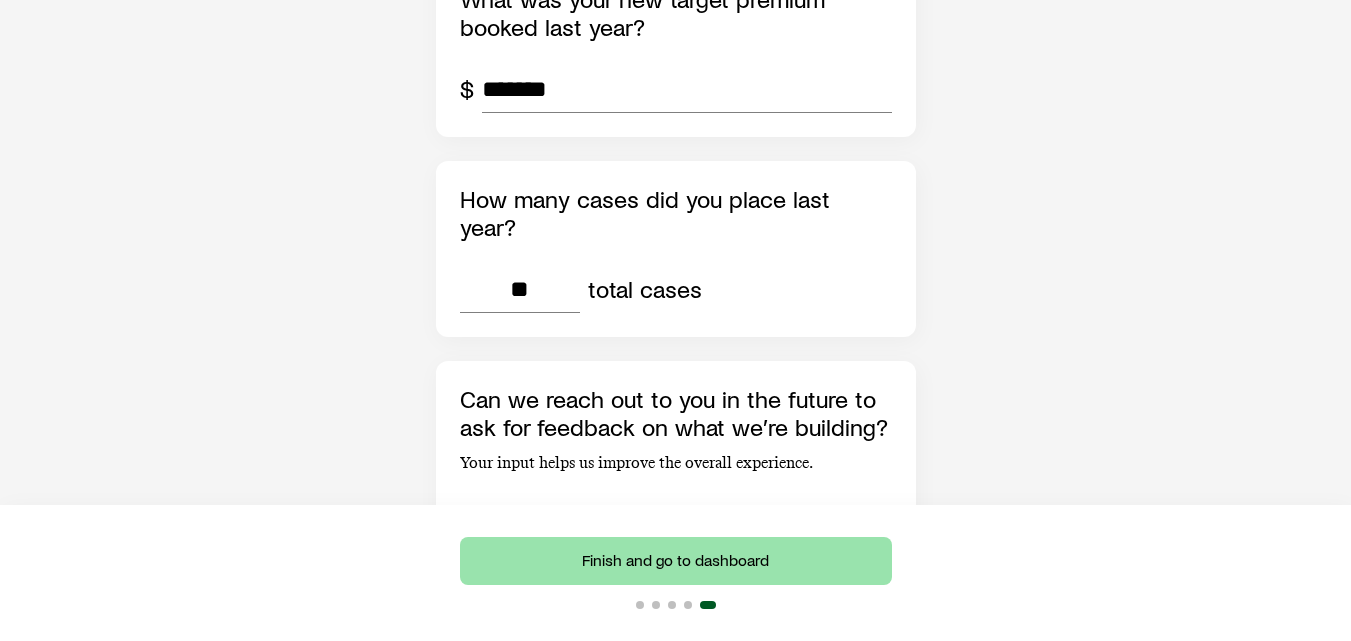 scroll, scrollTop: 0, scrollLeft: 0, axis: both 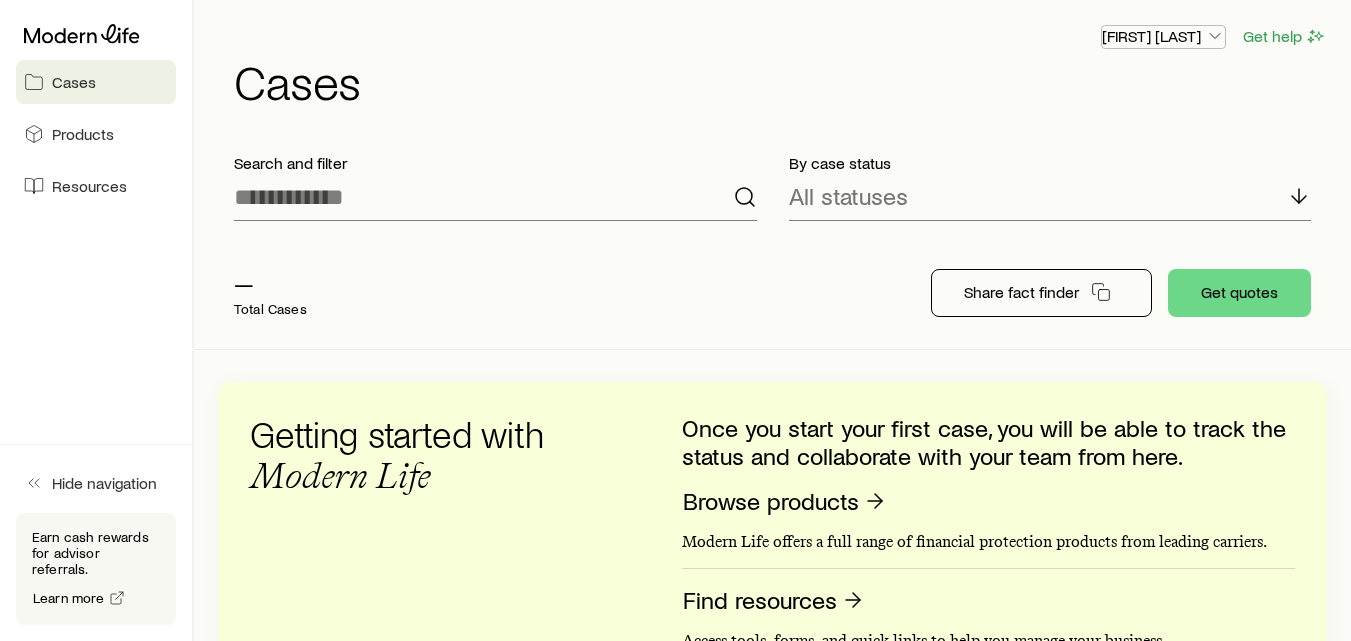 click 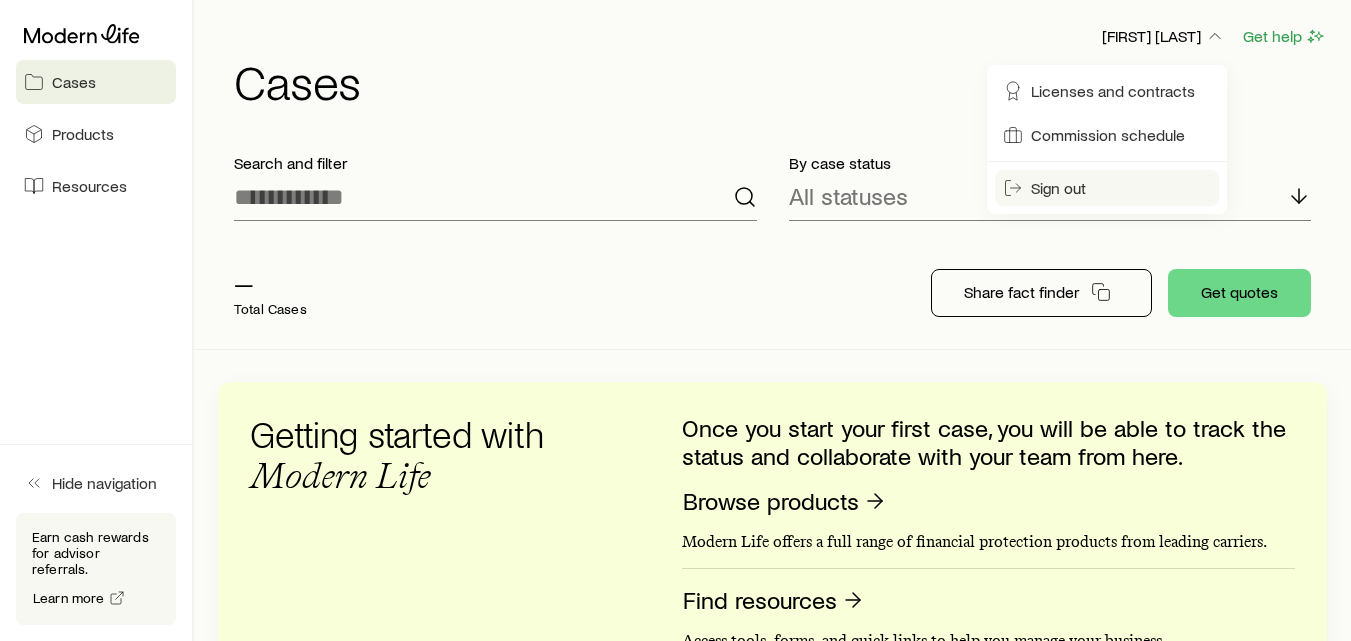 click on "Sign out" at bounding box center (1058, 188) 